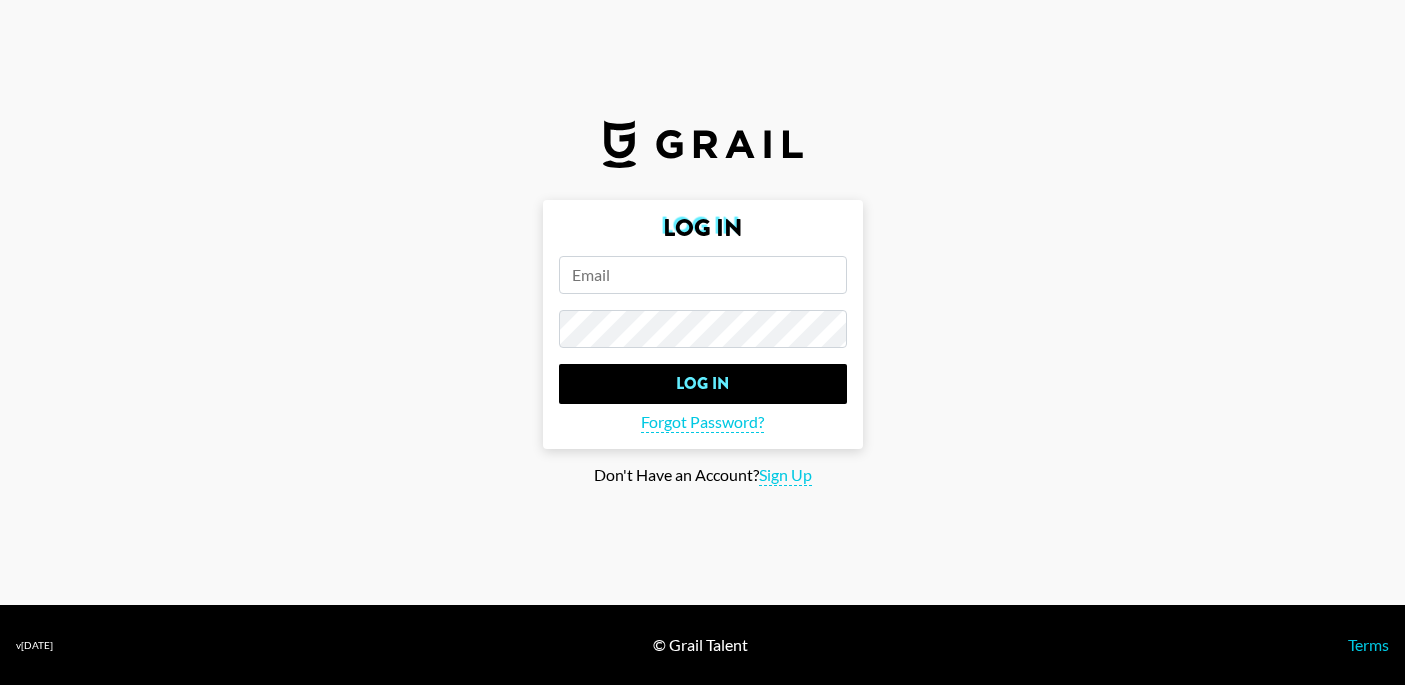 scroll, scrollTop: 0, scrollLeft: 0, axis: both 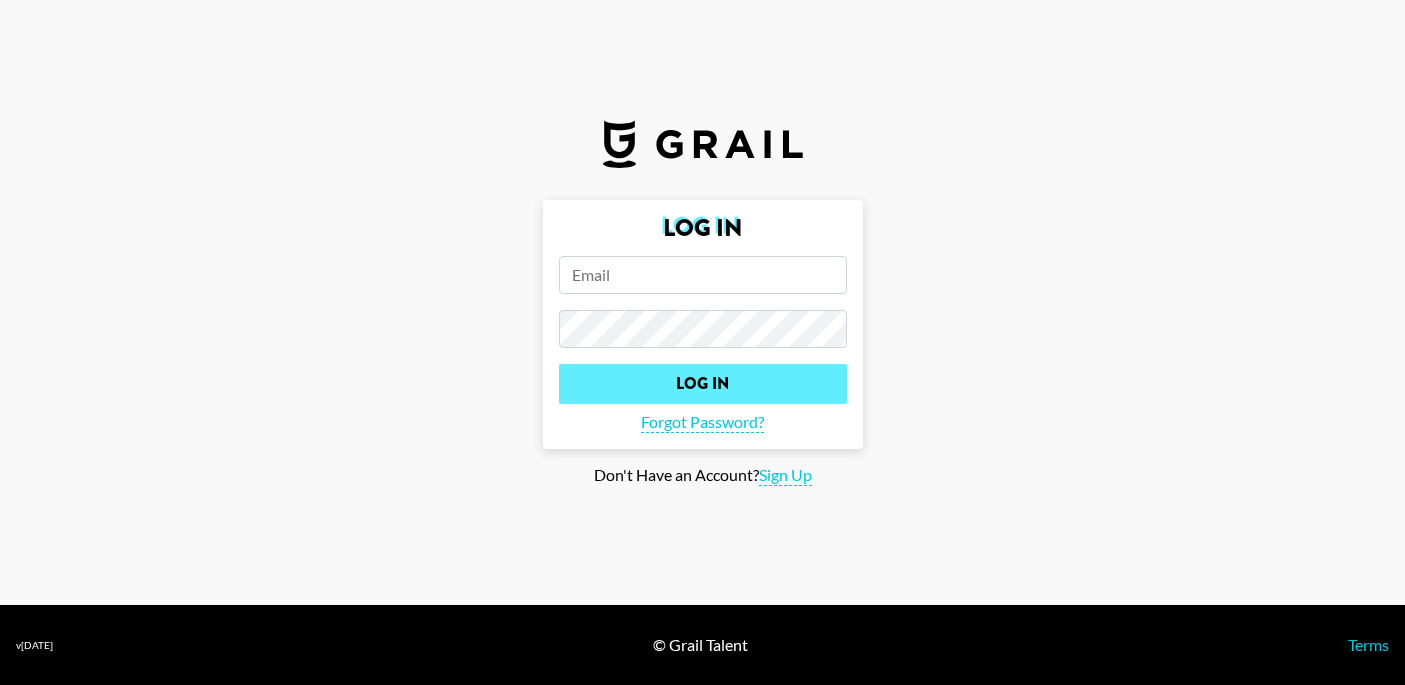 type on "[EMAIL_ADDRESS][DOMAIN_NAME]" 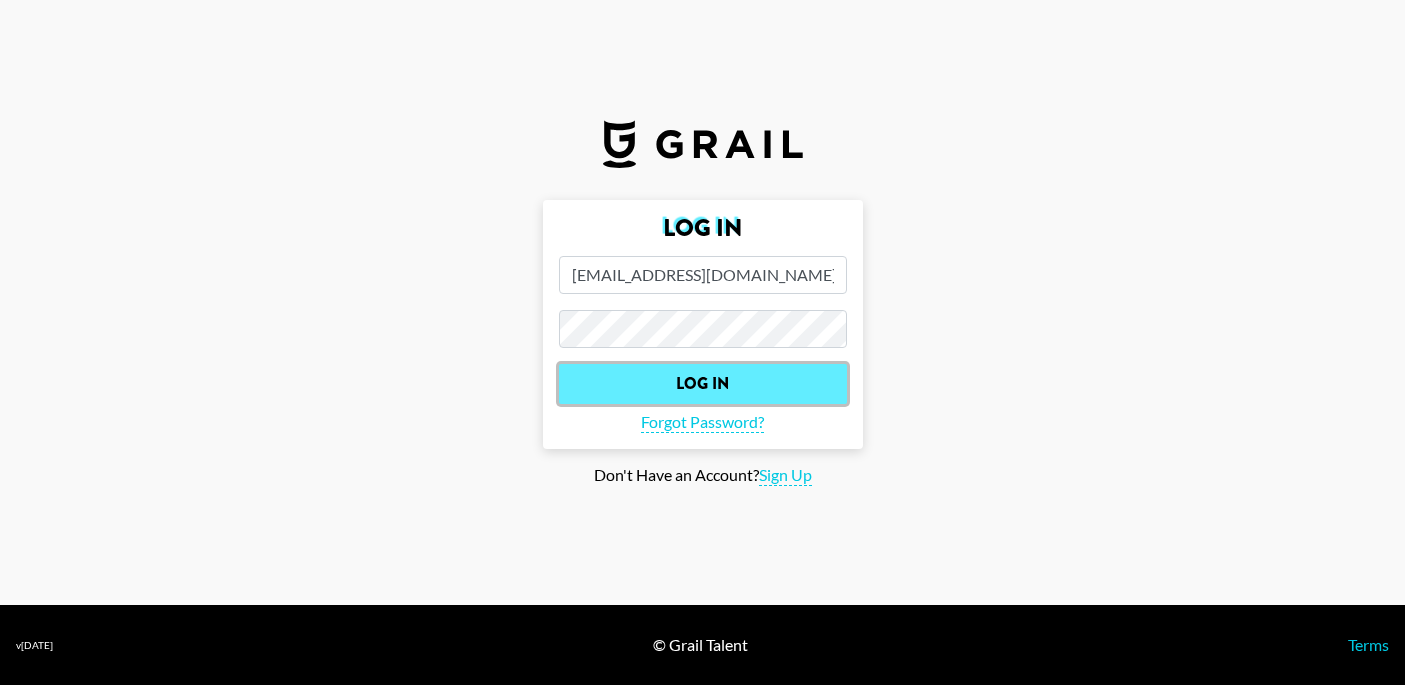 click on "Log In" at bounding box center (703, 384) 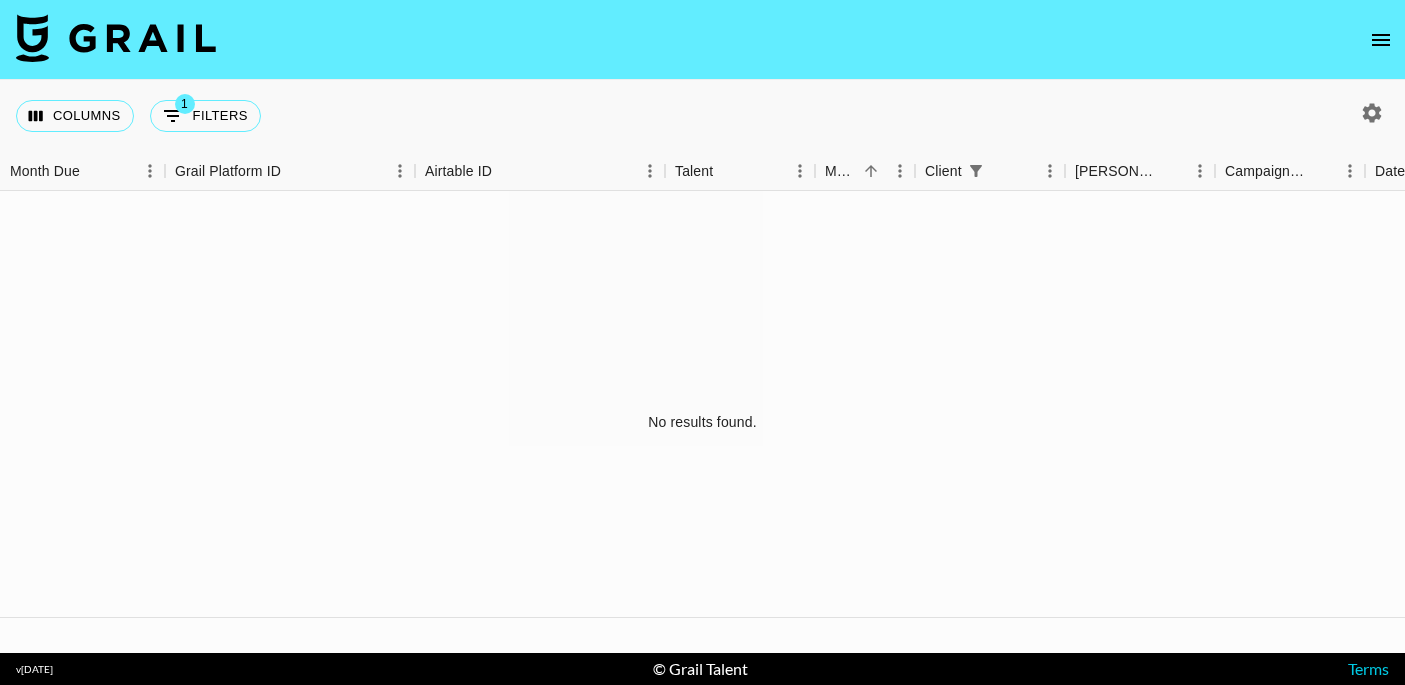 click 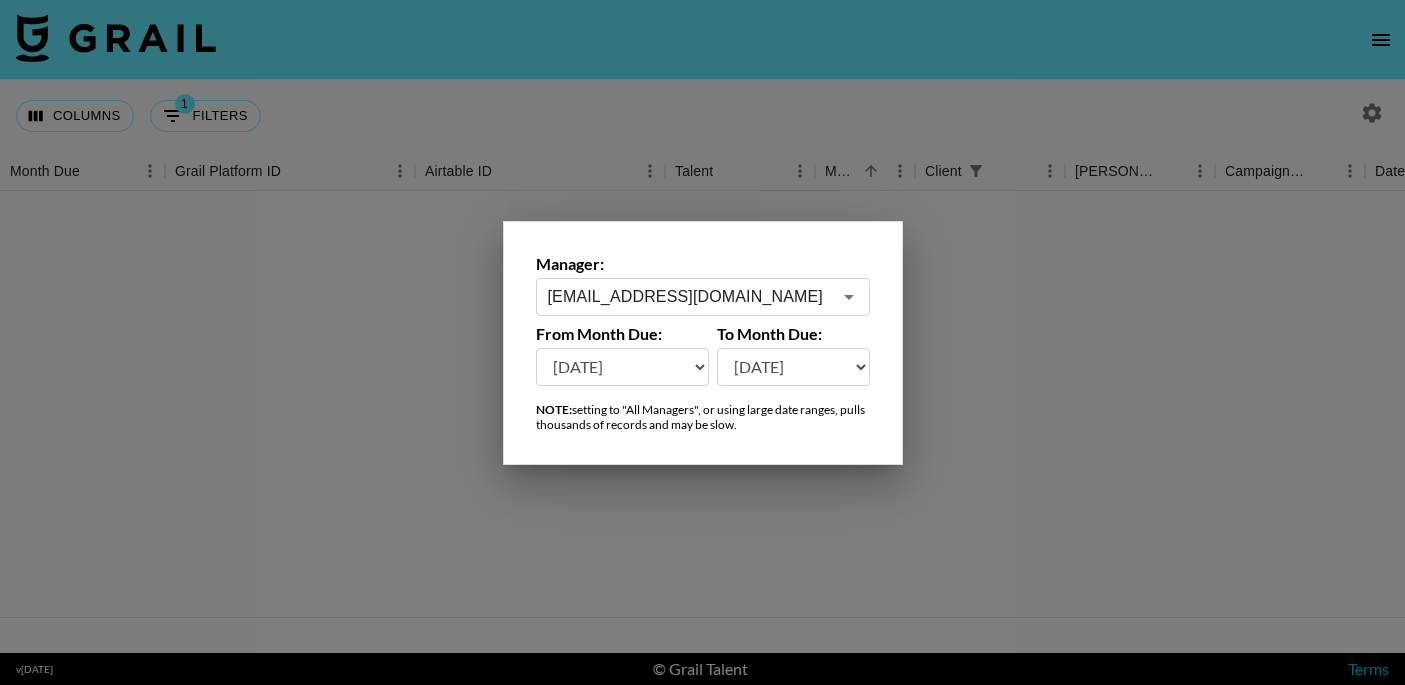click at bounding box center (848, 297) 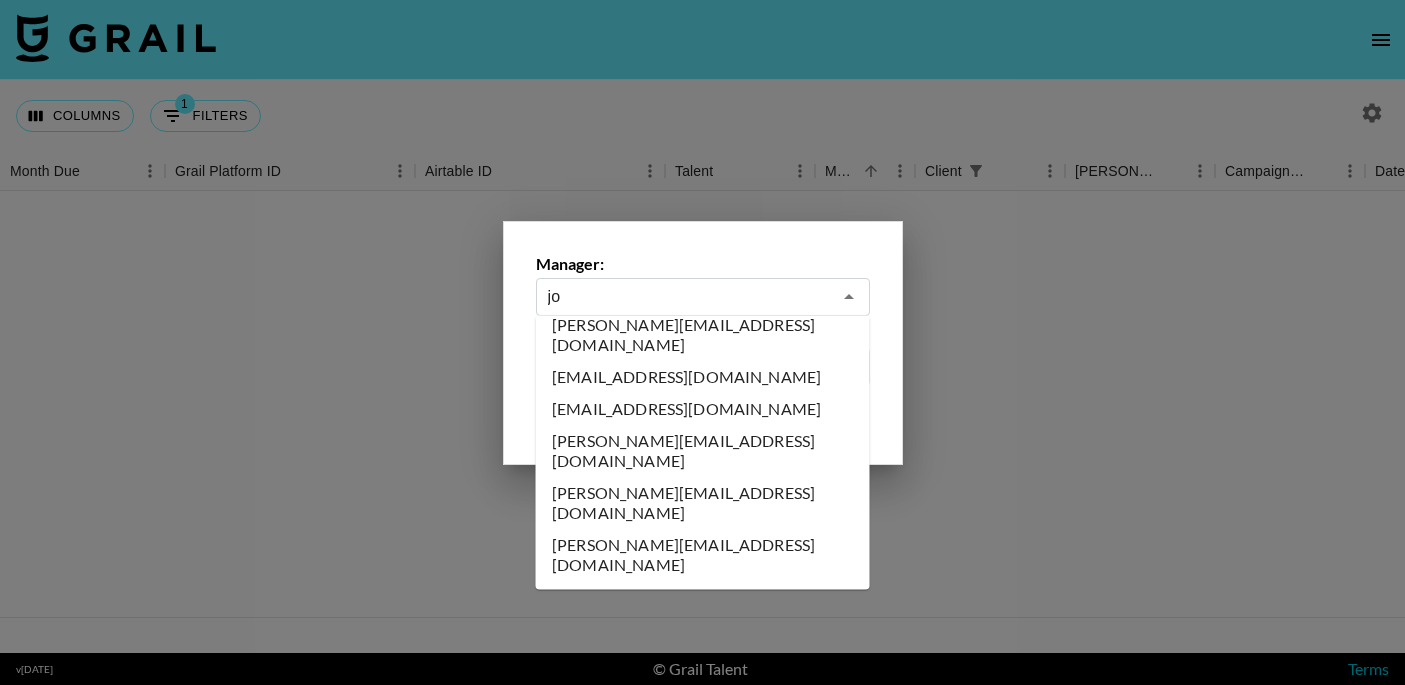 scroll, scrollTop: 0, scrollLeft: 0, axis: both 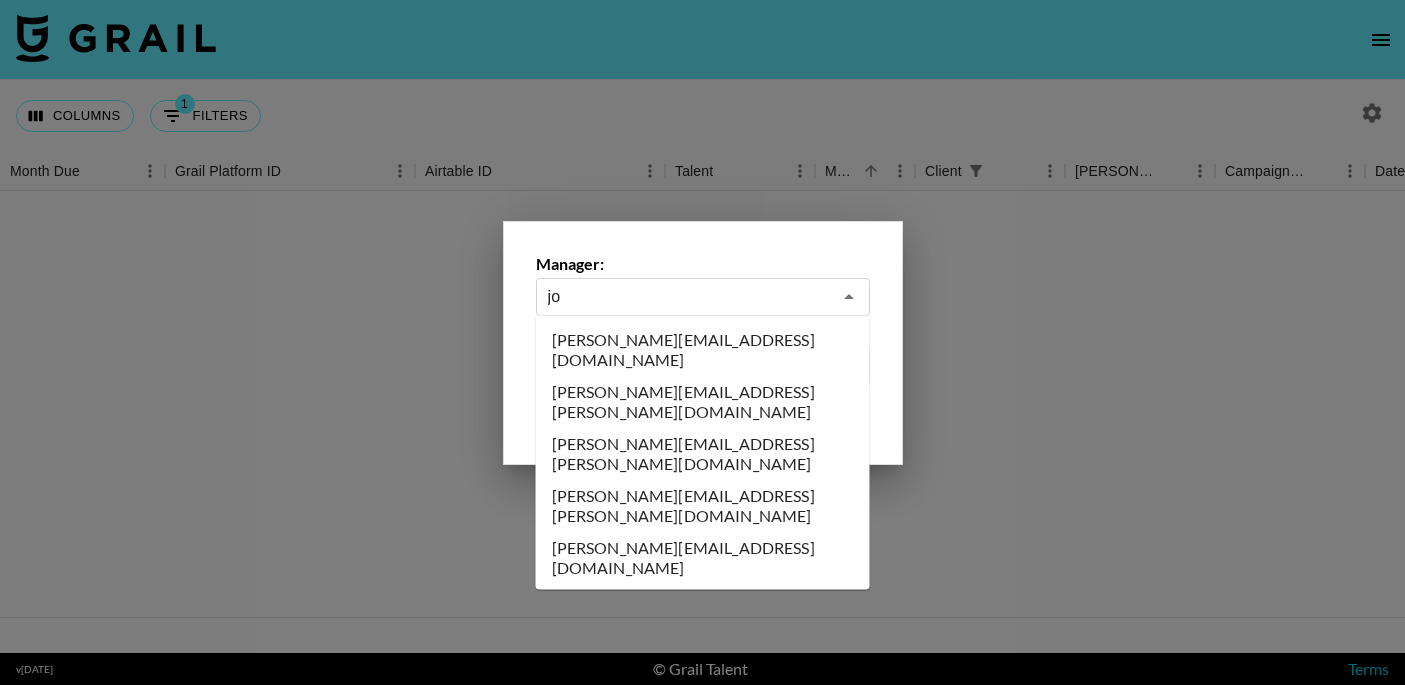 click on "[PERSON_NAME][EMAIL_ADDRESS][DOMAIN_NAME]" at bounding box center [703, 558] 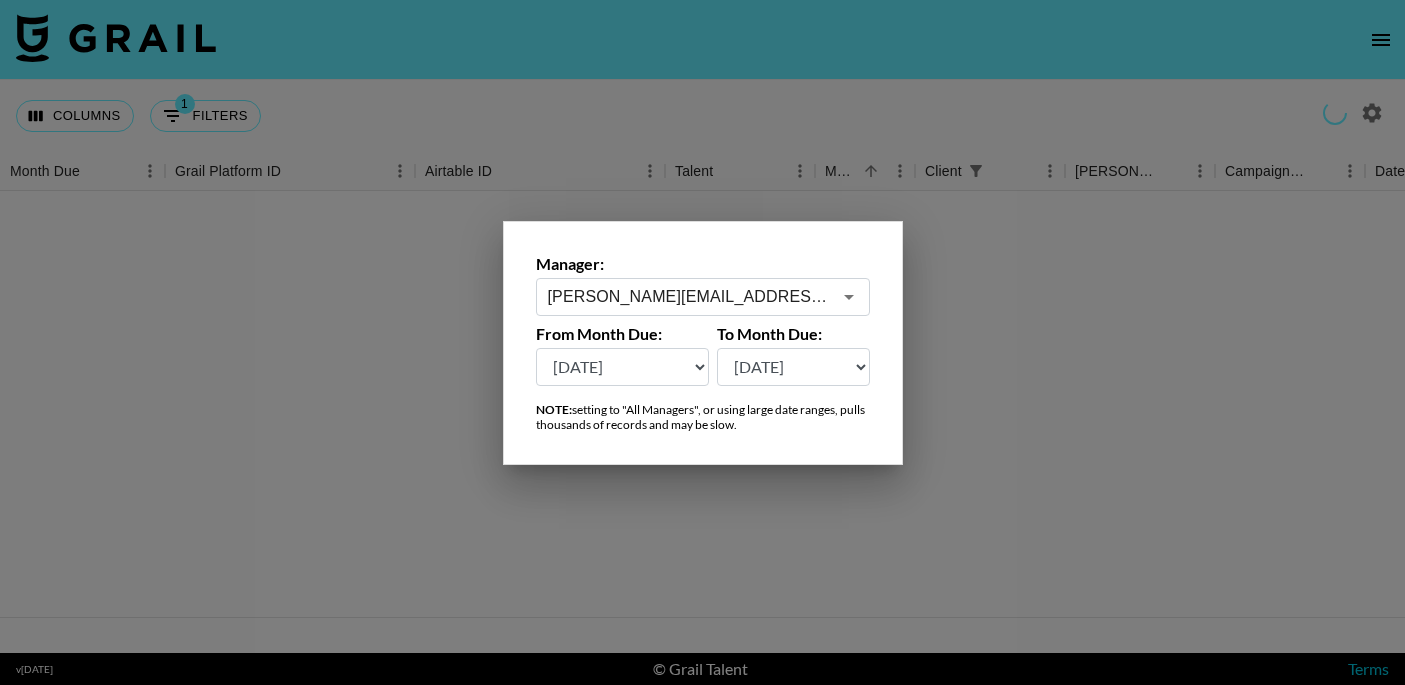 type on "[PERSON_NAME][EMAIL_ADDRESS][DOMAIN_NAME]" 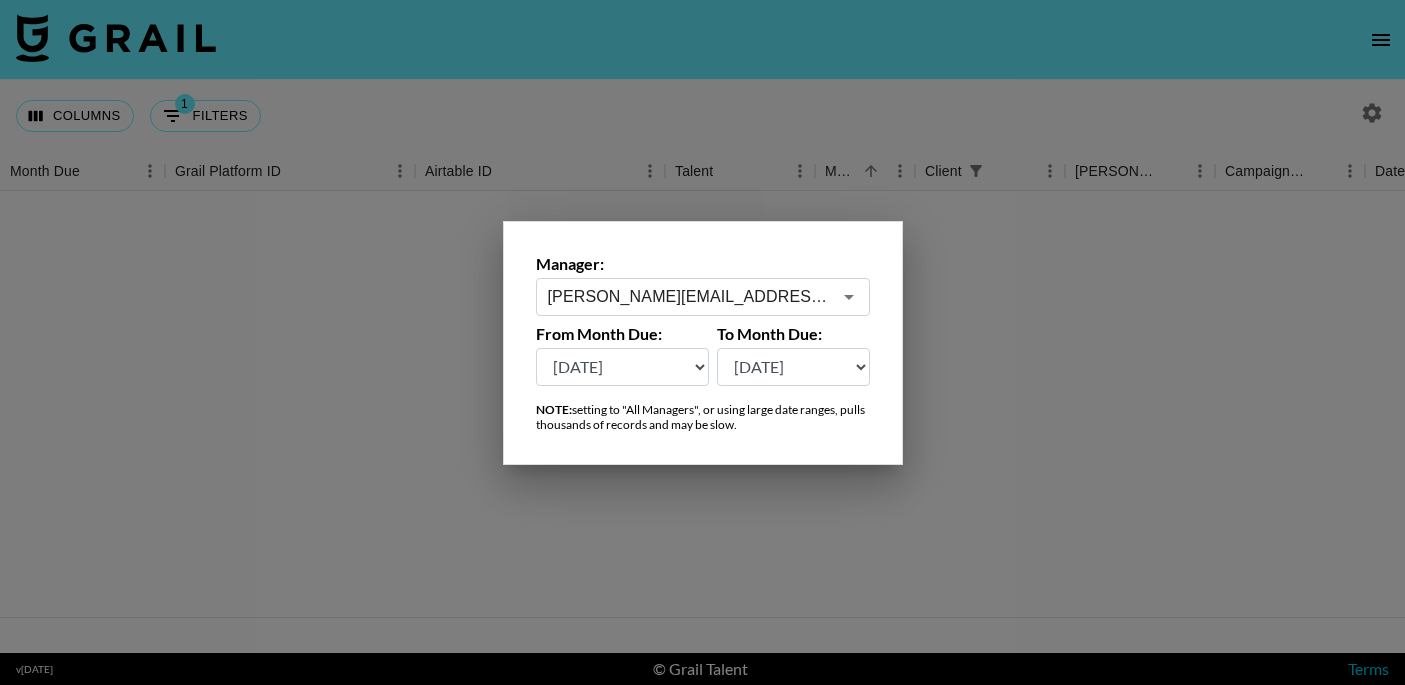 click at bounding box center [702, 342] 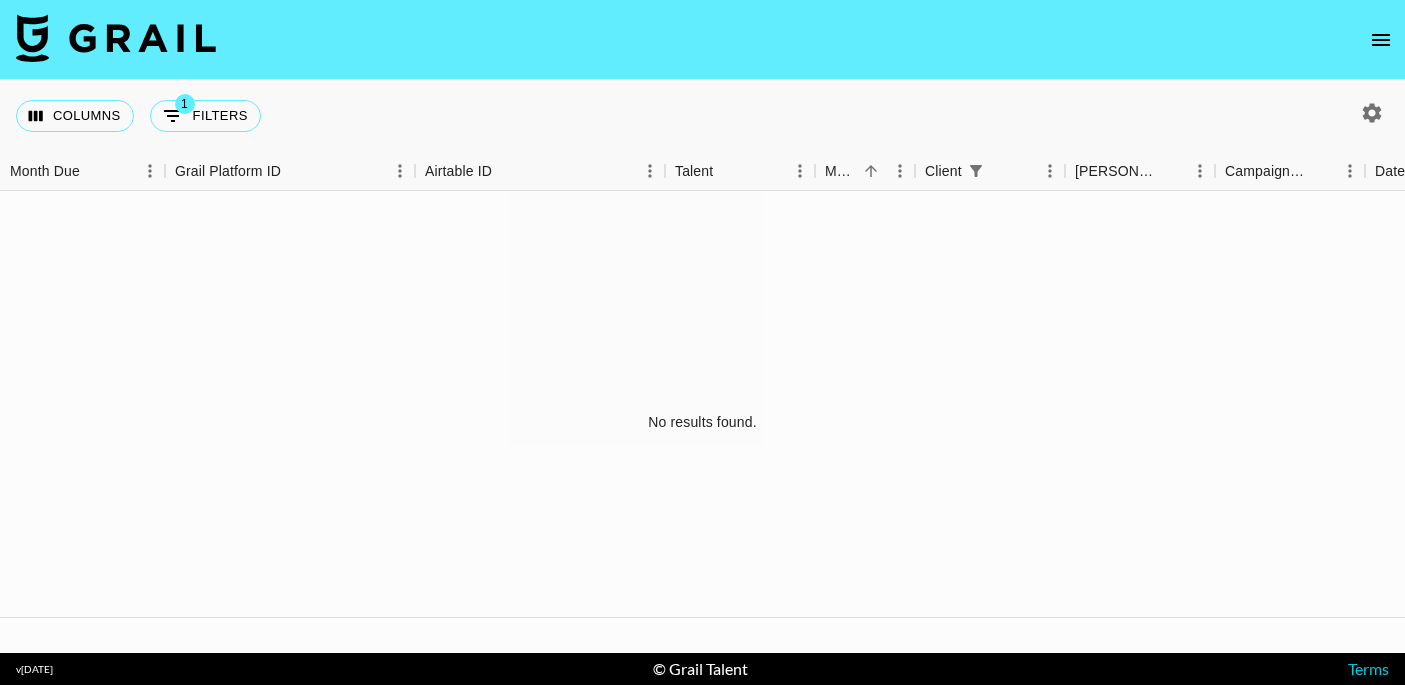 click 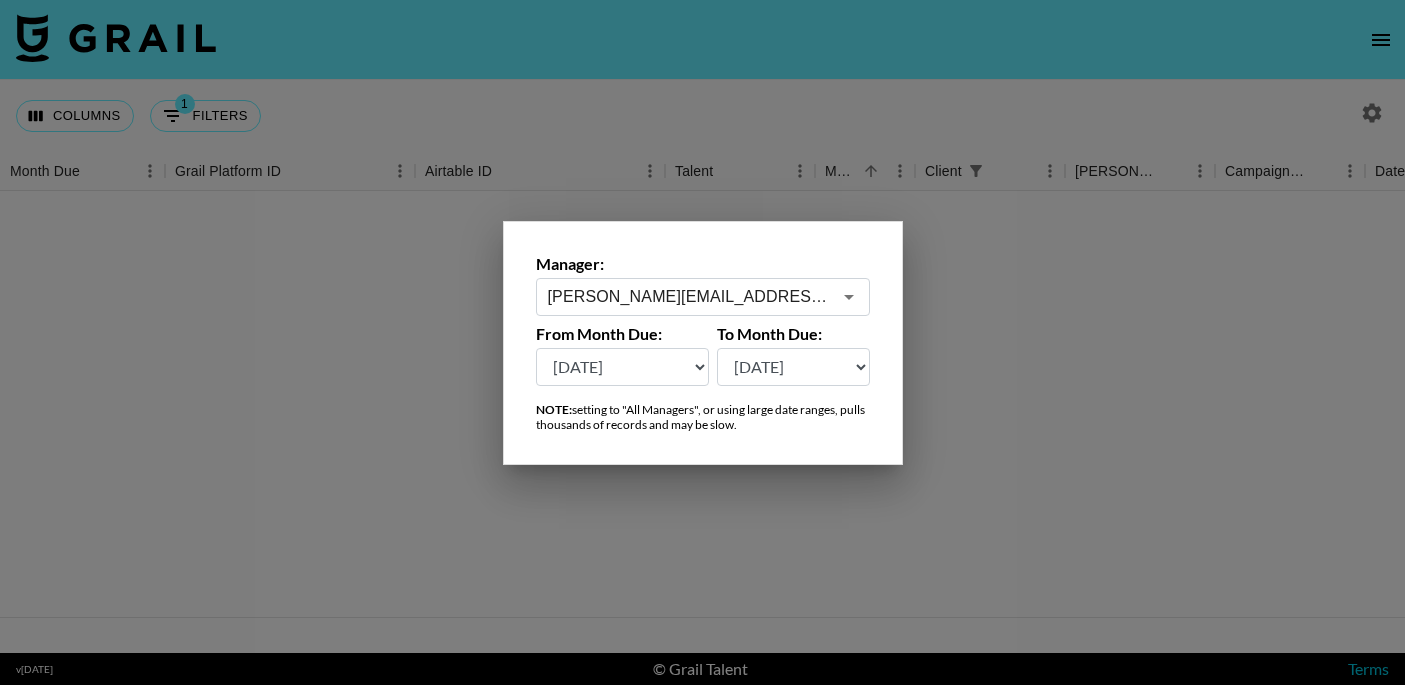 click 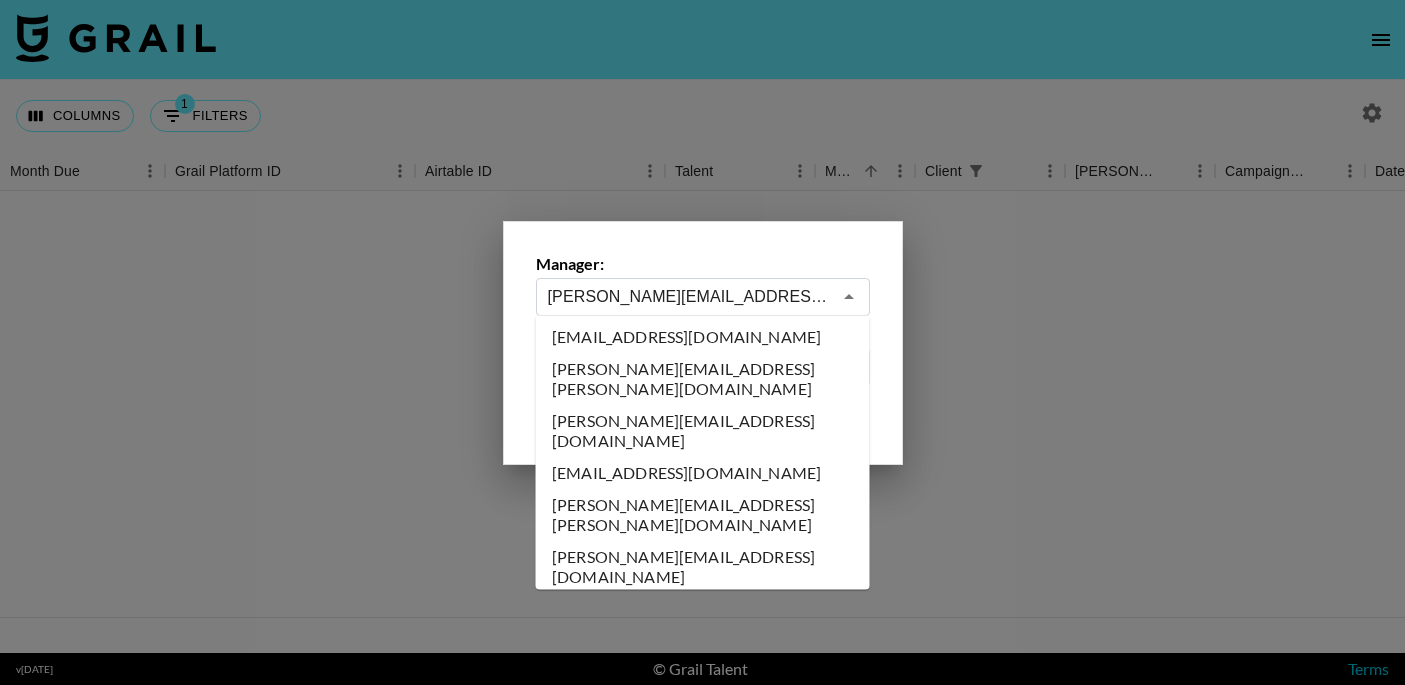 scroll, scrollTop: 5995, scrollLeft: 0, axis: vertical 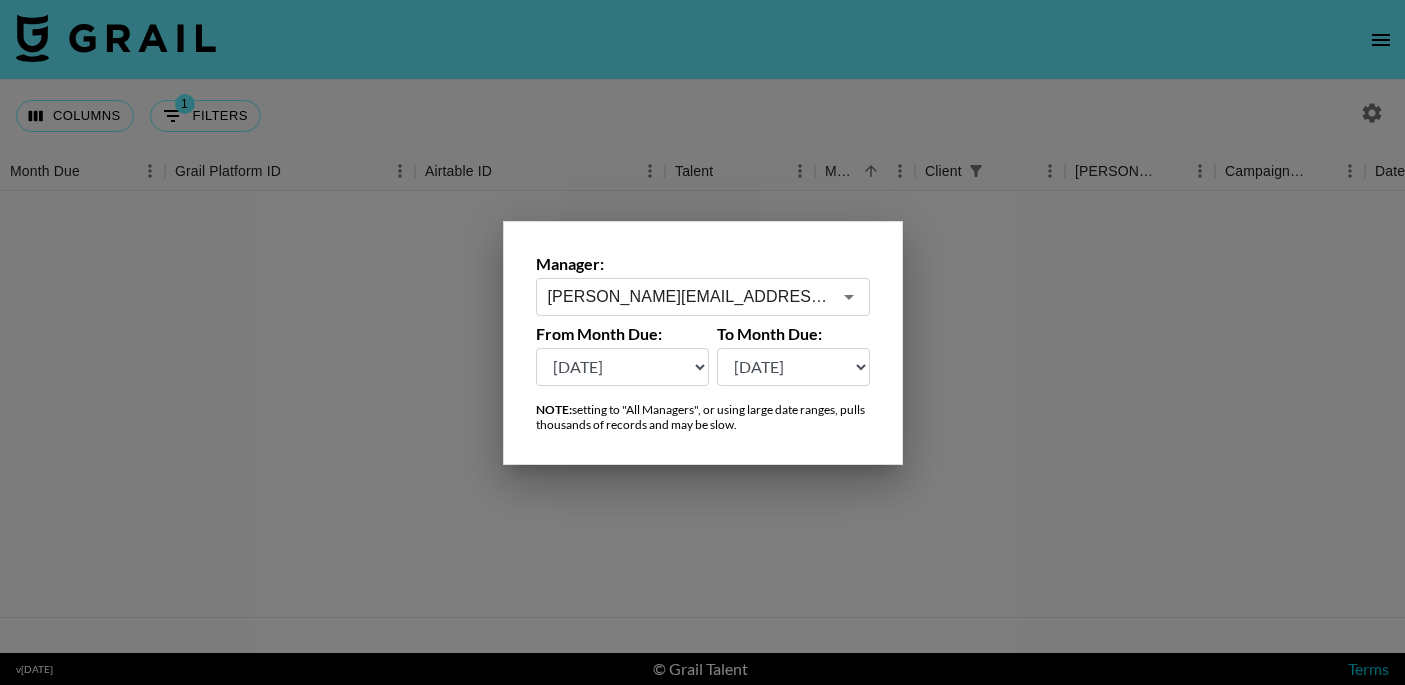 click at bounding box center (702, 342) 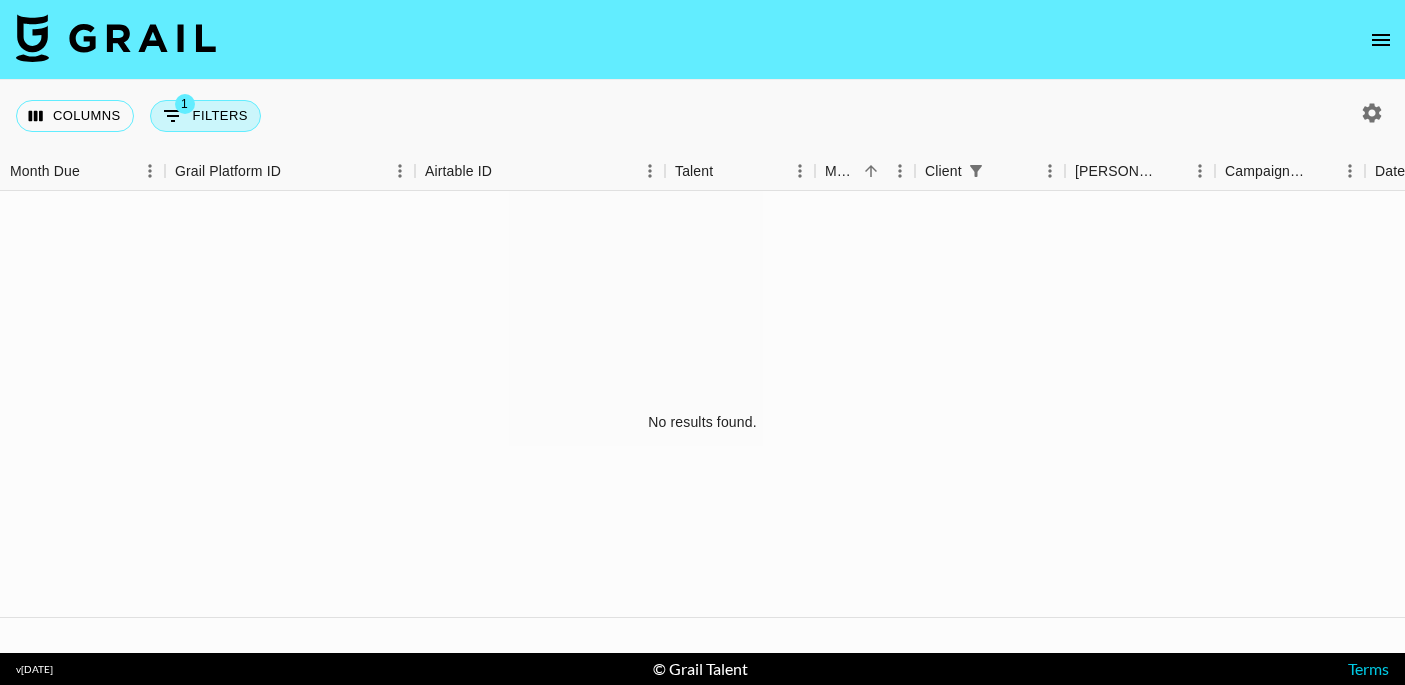 click on "1 Filters" at bounding box center [205, 116] 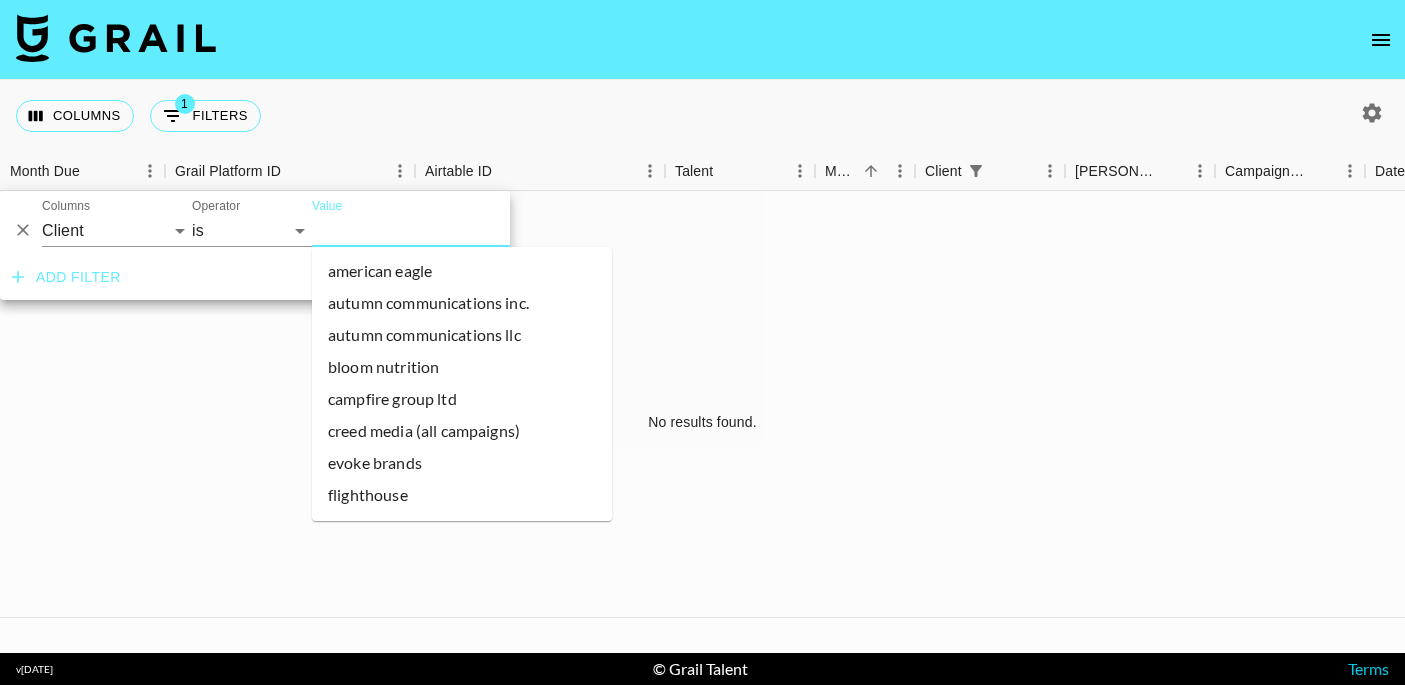 click on "Value" at bounding box center (434, 230) 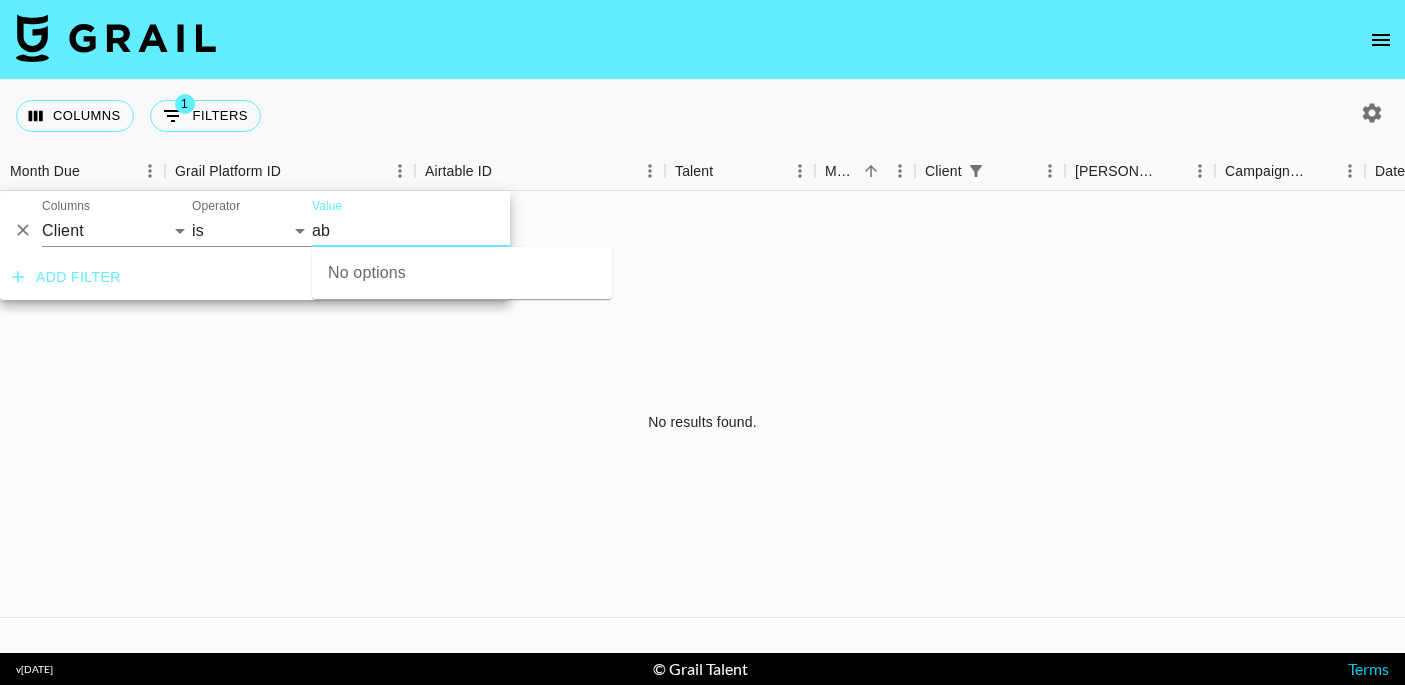 type on "a" 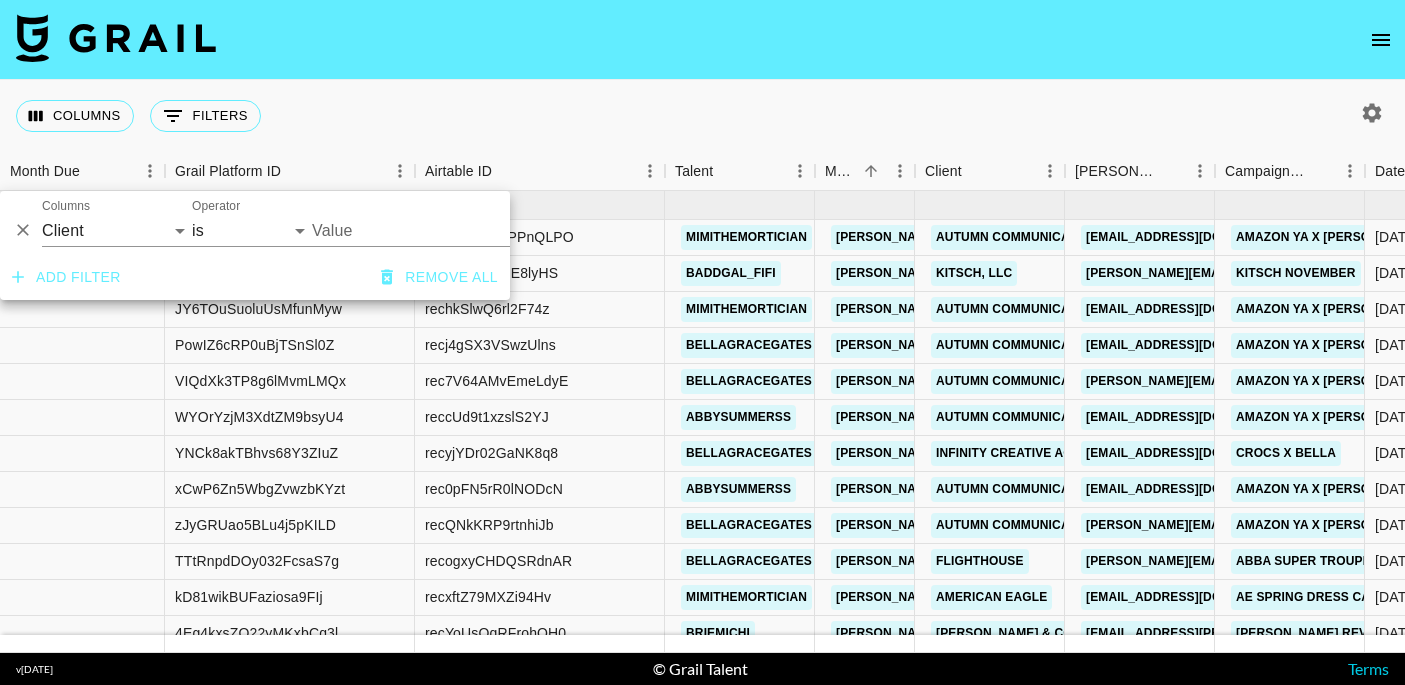 click at bounding box center (702, 40) 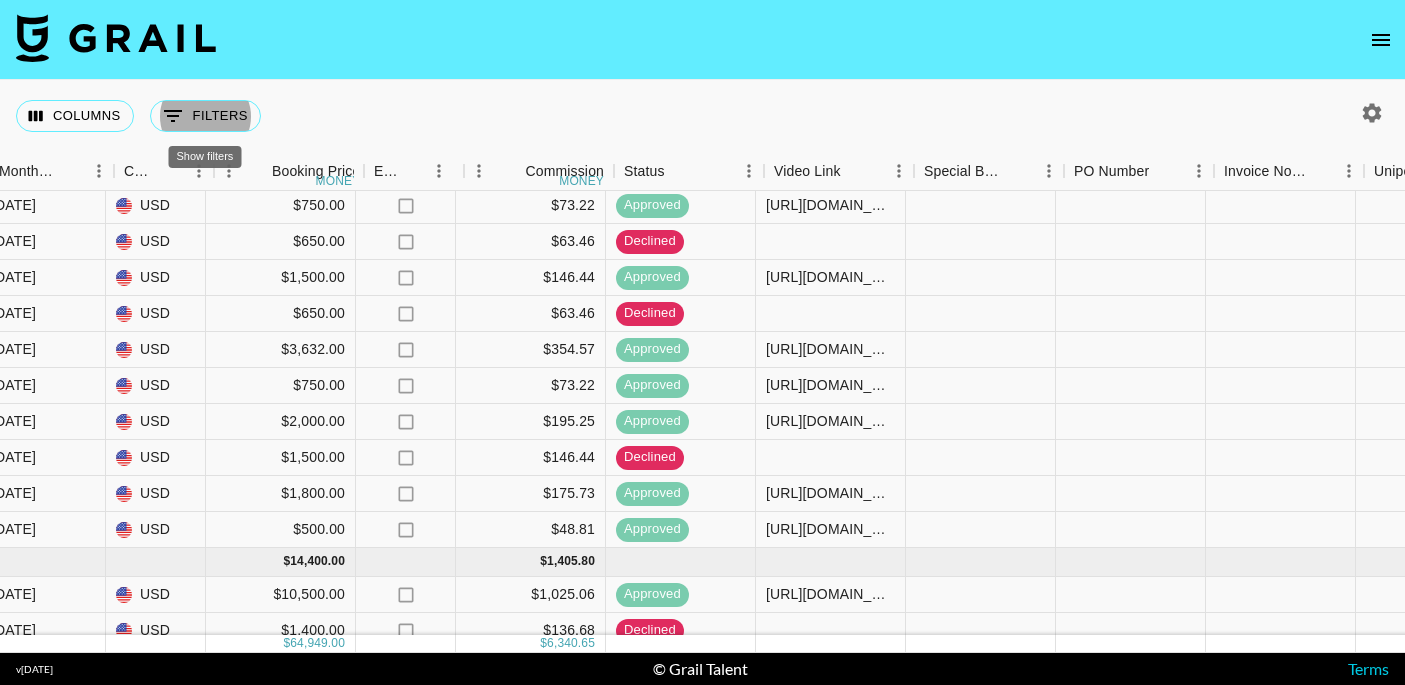scroll, scrollTop: 1422, scrollLeft: 1665, axis: both 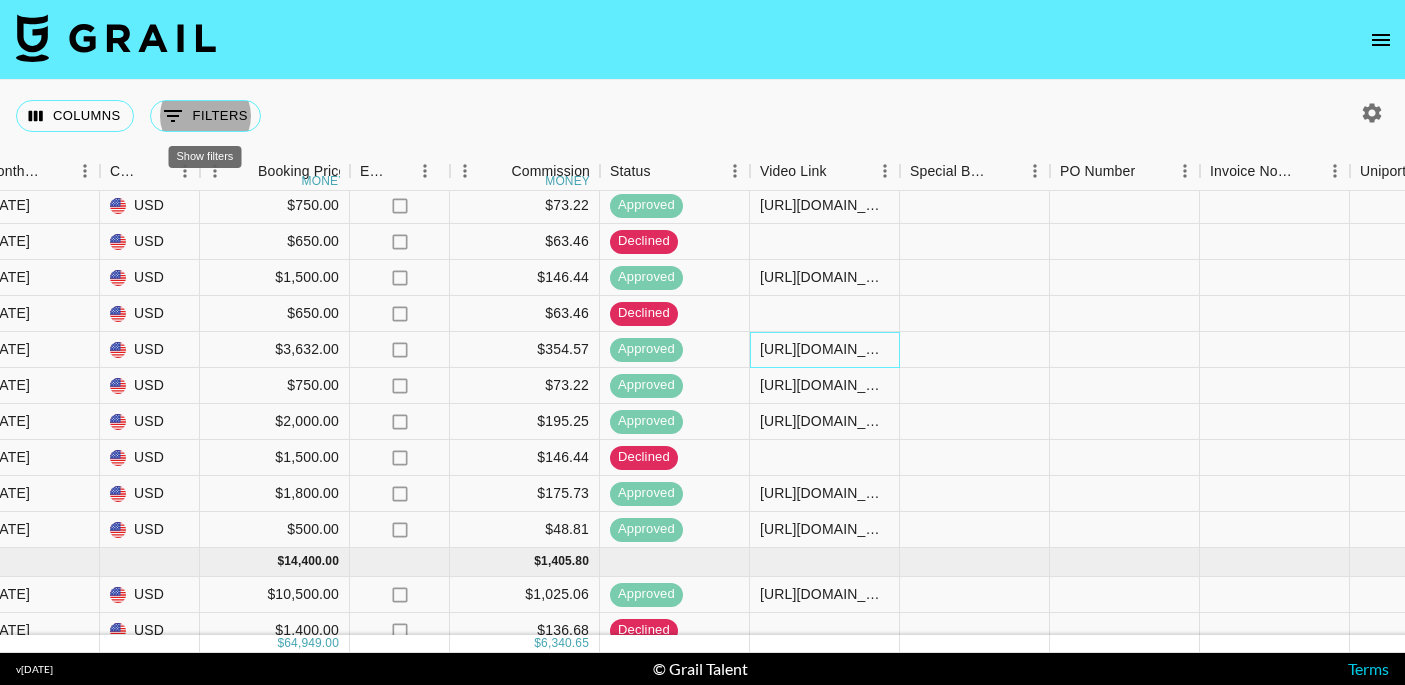 click on "[URL][DOMAIN_NAME]" at bounding box center [824, 349] 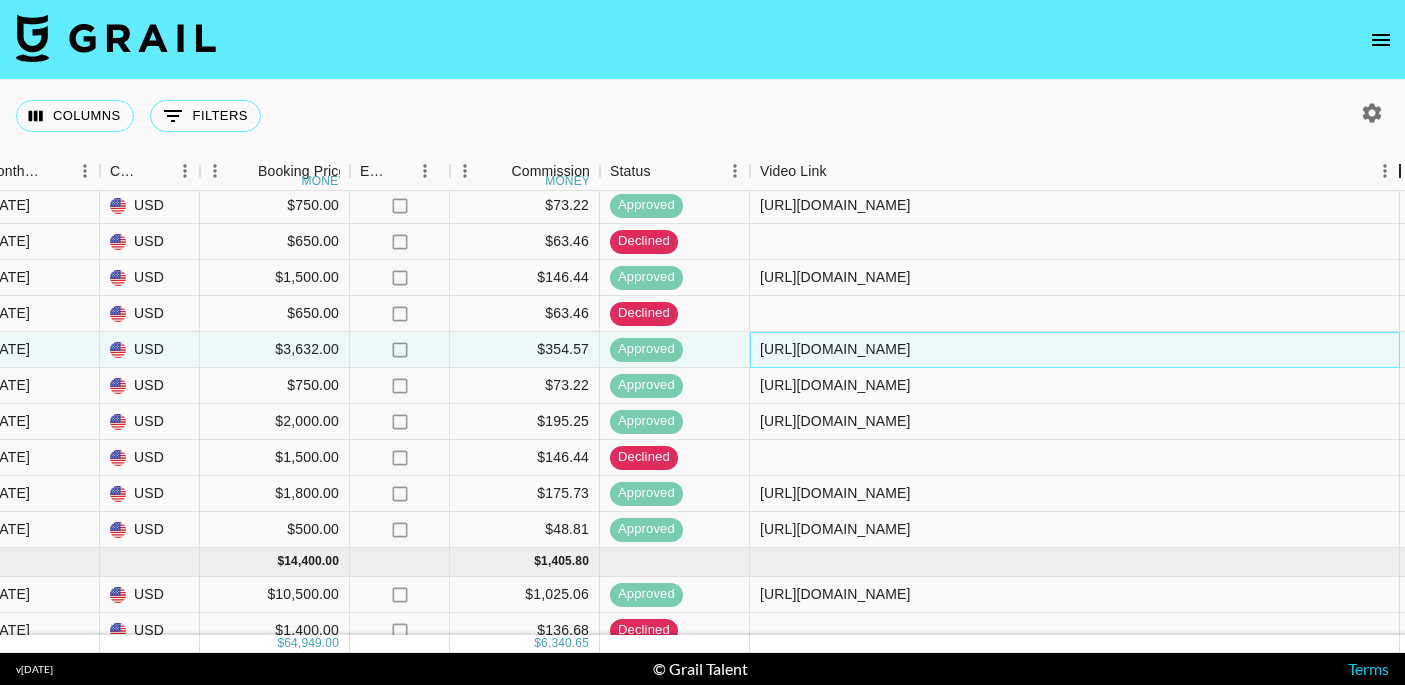 drag, startPoint x: 904, startPoint y: 168, endPoint x: 1404, endPoint y: 164, distance: 500.016 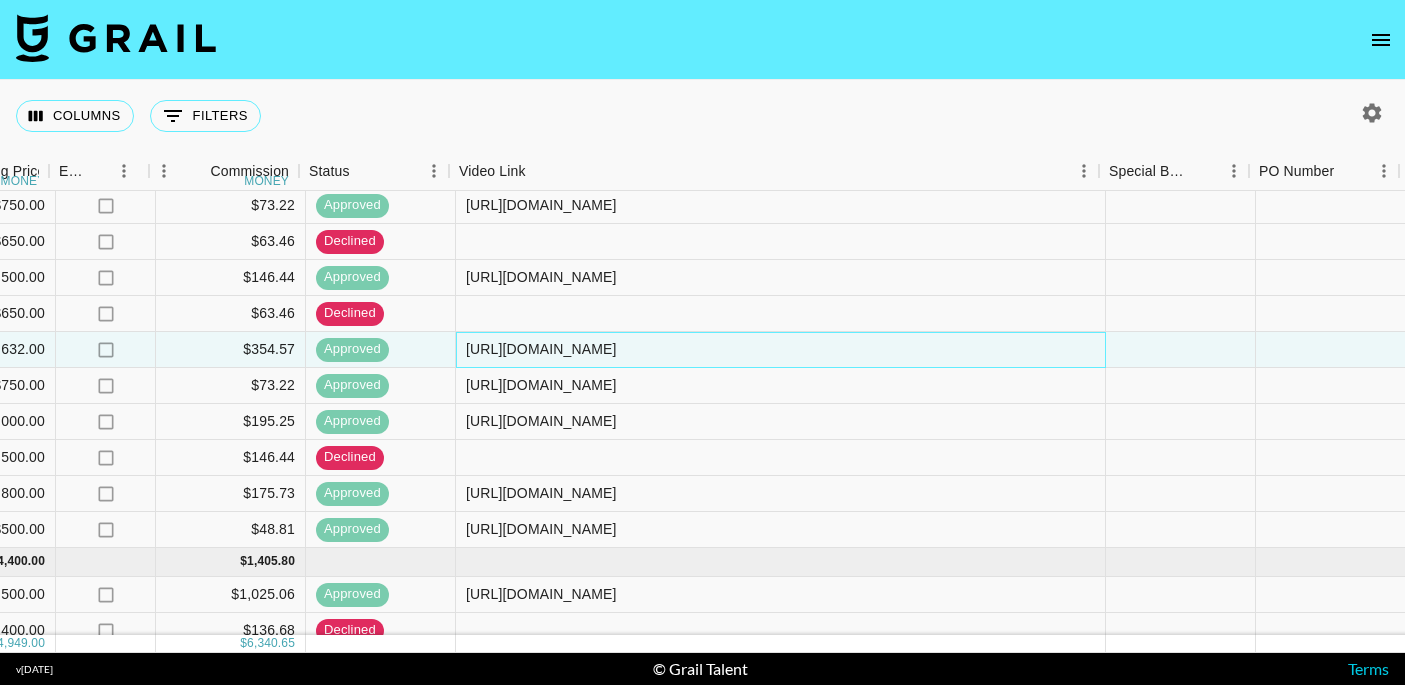 scroll, scrollTop: 1422, scrollLeft: 1972, axis: both 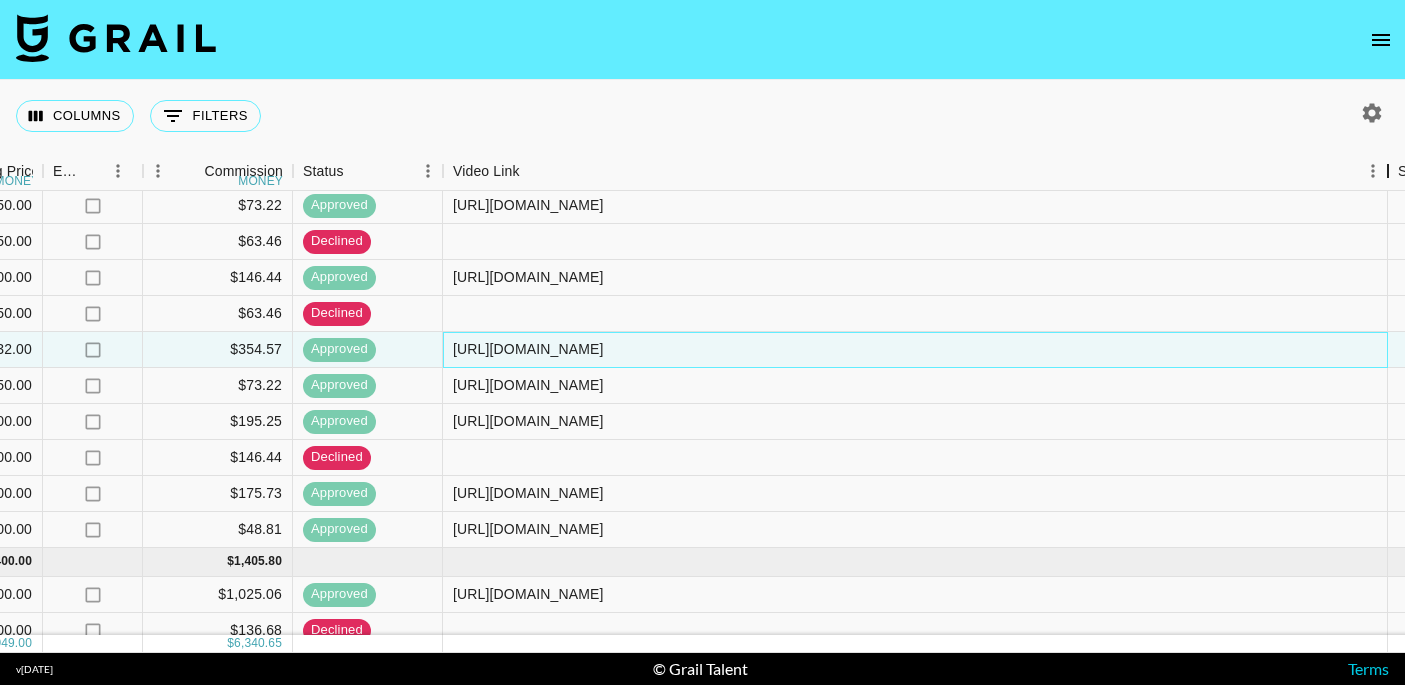 drag, startPoint x: 1094, startPoint y: 169, endPoint x: 1389, endPoint y: 176, distance: 295.08304 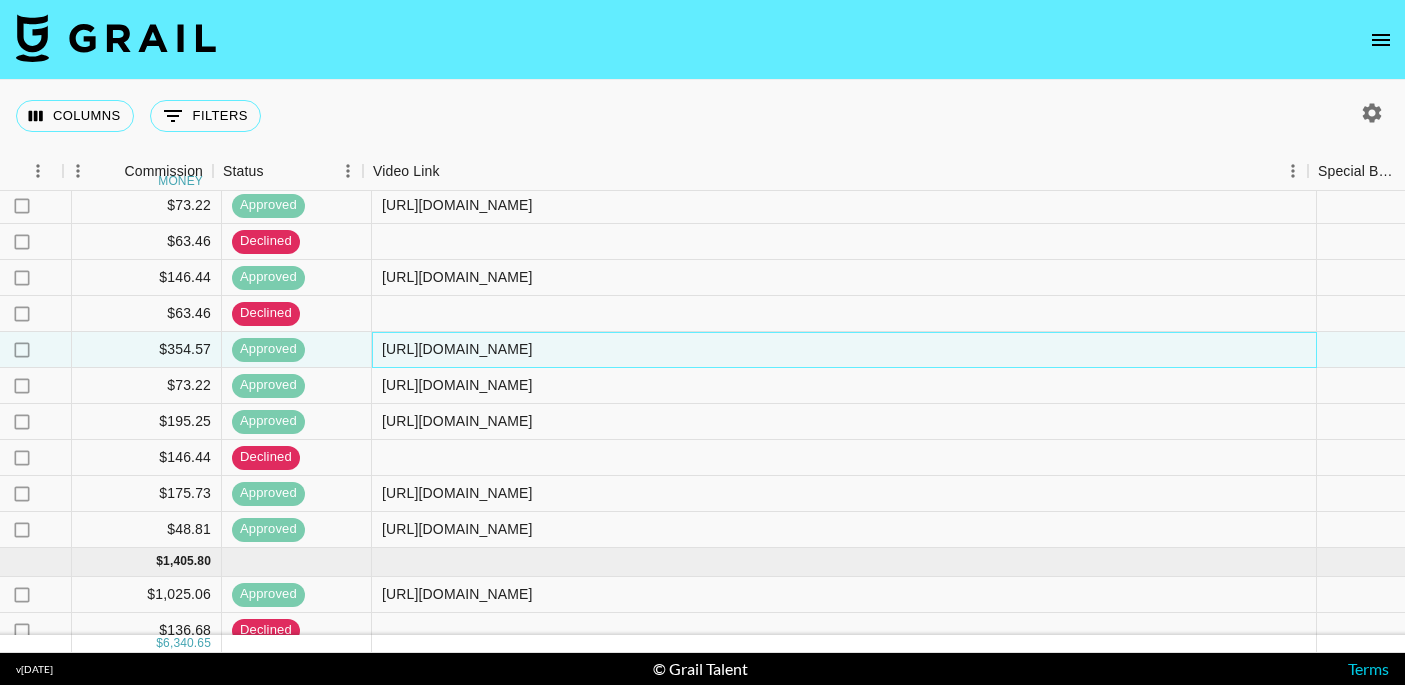 scroll, scrollTop: 1422, scrollLeft: 2052, axis: both 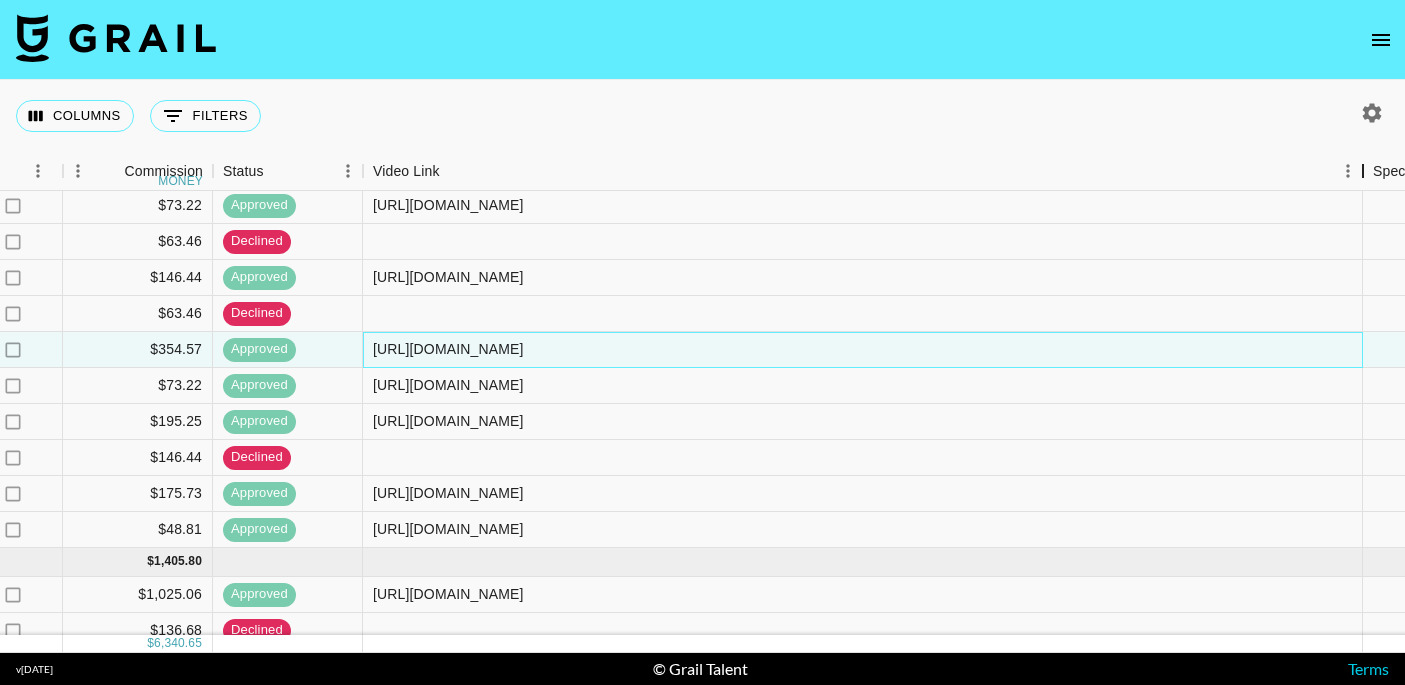 drag, startPoint x: 1305, startPoint y: 170, endPoint x: 1342, endPoint y: 176, distance: 37.48333 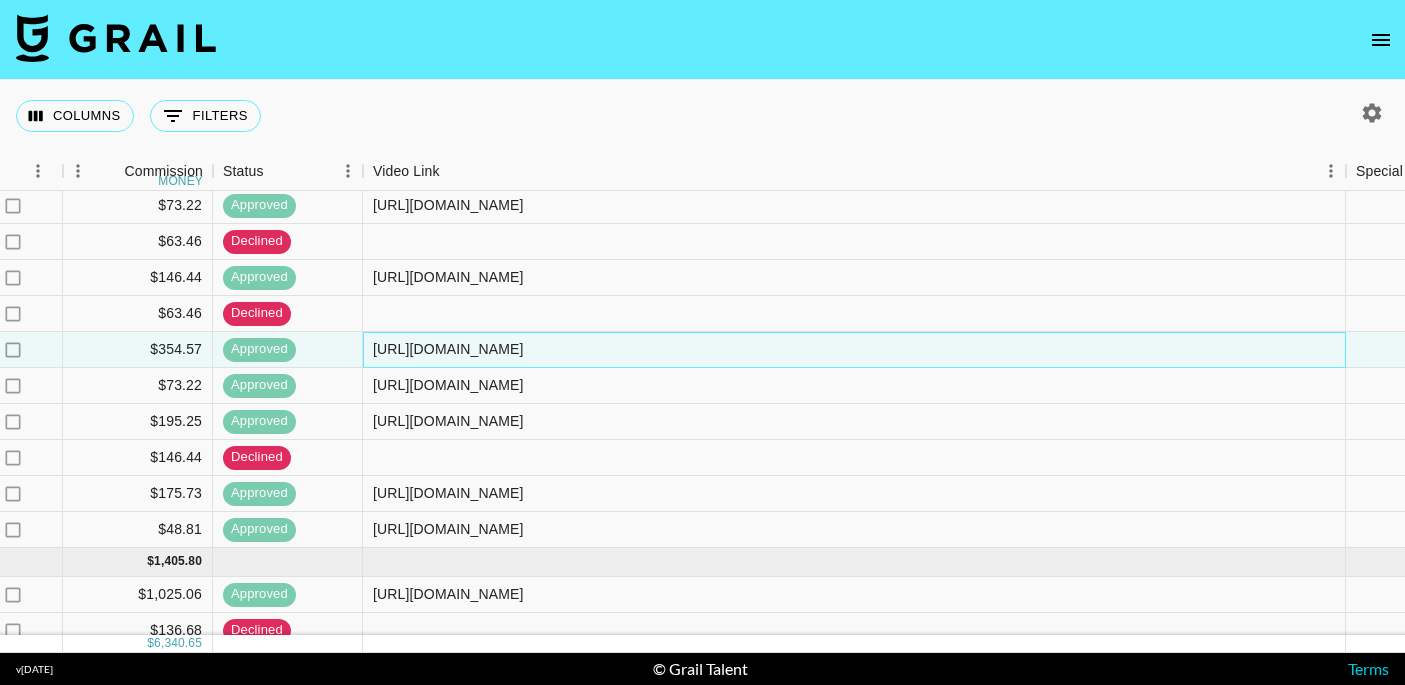 drag, startPoint x: 1291, startPoint y: 353, endPoint x: 376, endPoint y: 356, distance: 915.00494 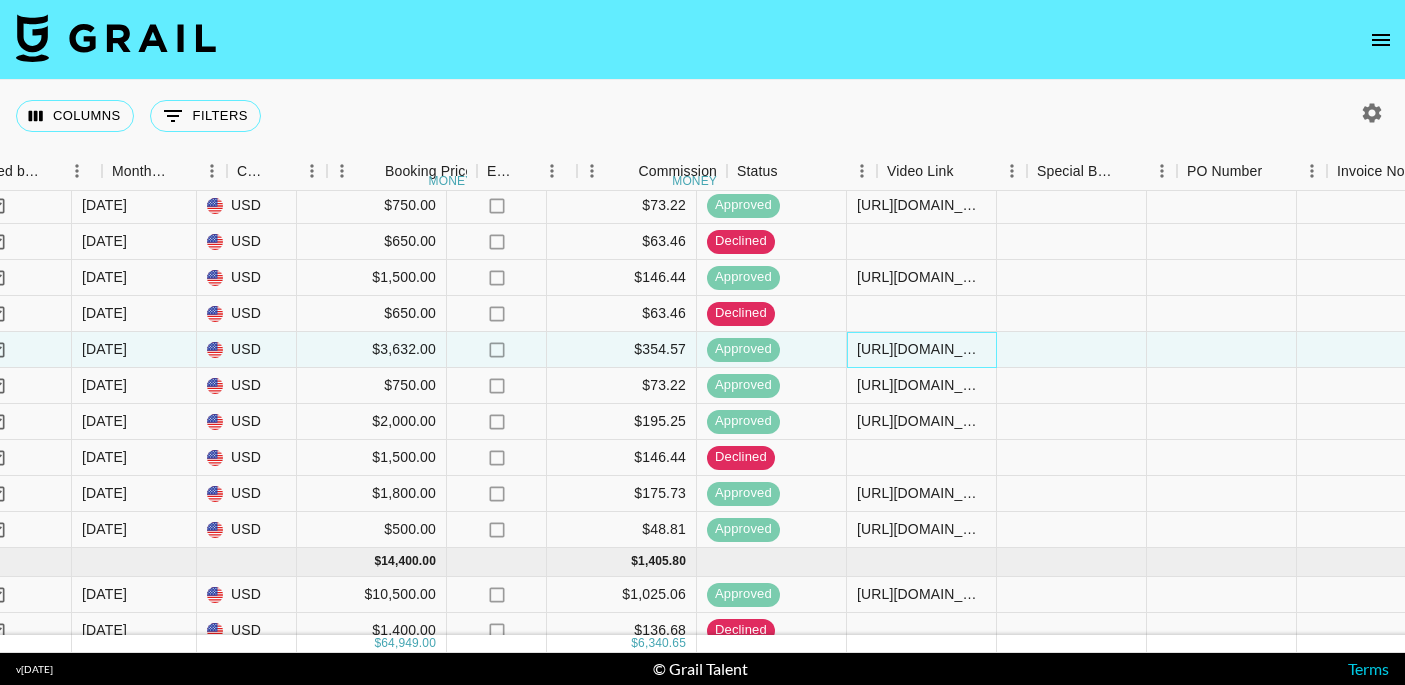 scroll, scrollTop: 1422, scrollLeft: 1533, axis: both 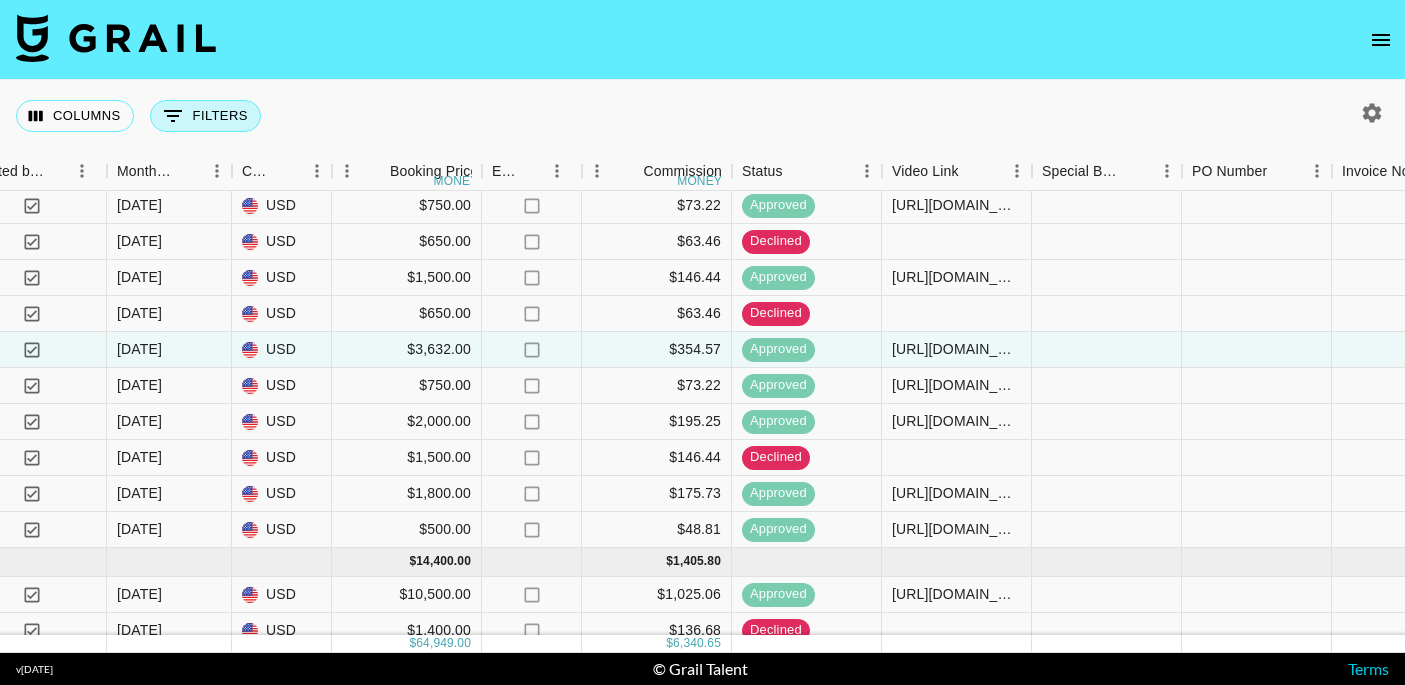 click on "0 Filters" at bounding box center [205, 116] 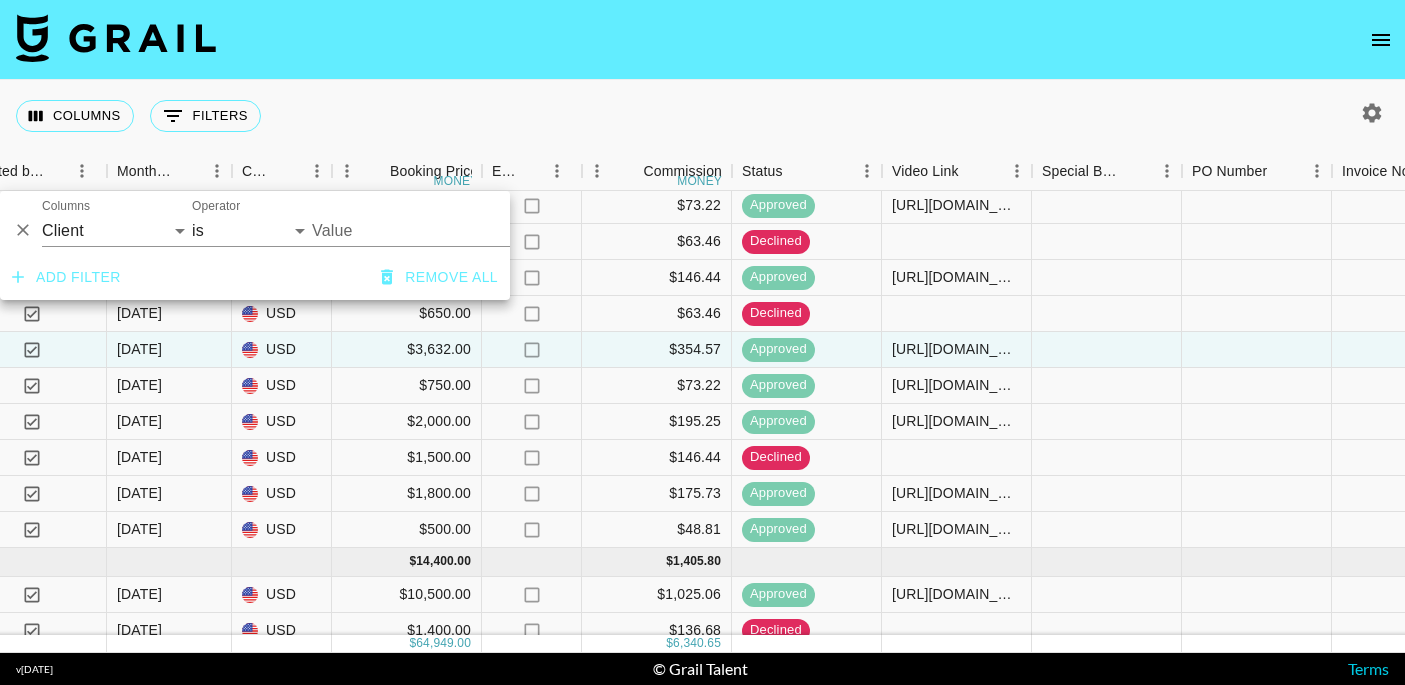 click on "Value" at bounding box center (447, 230) 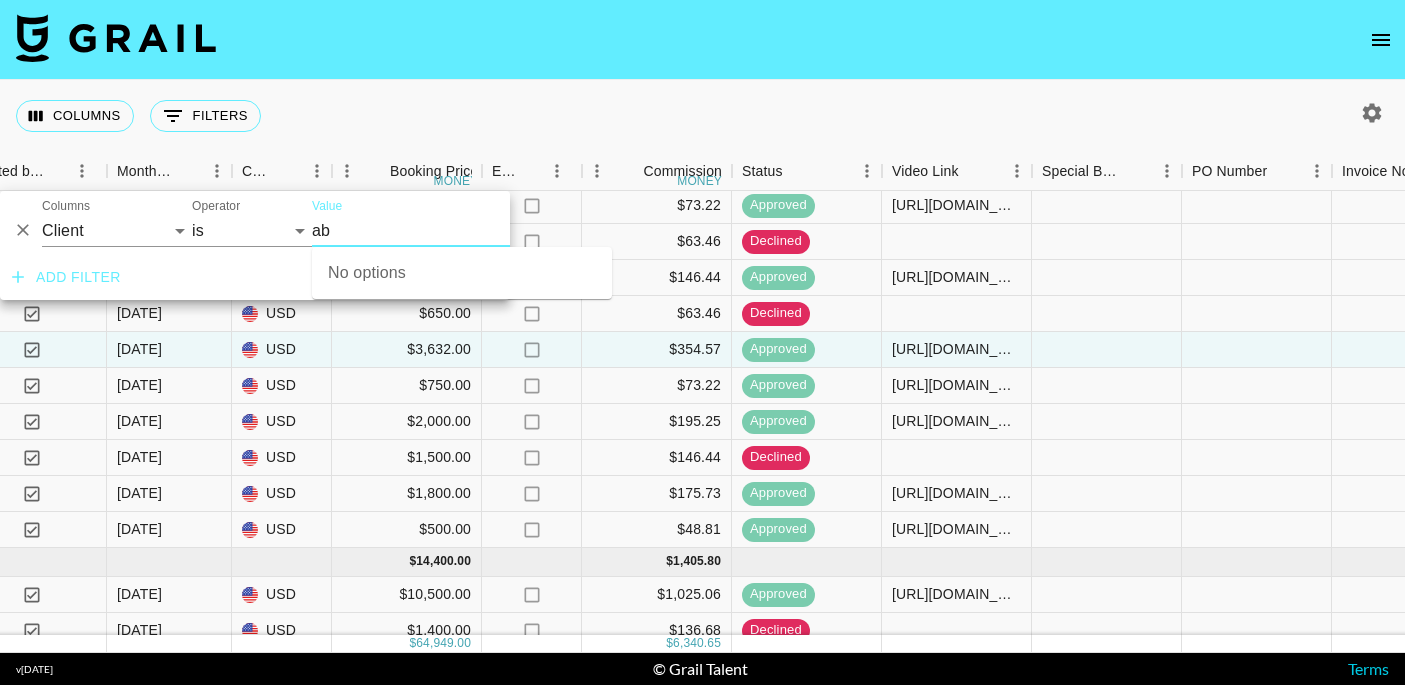 type on "a" 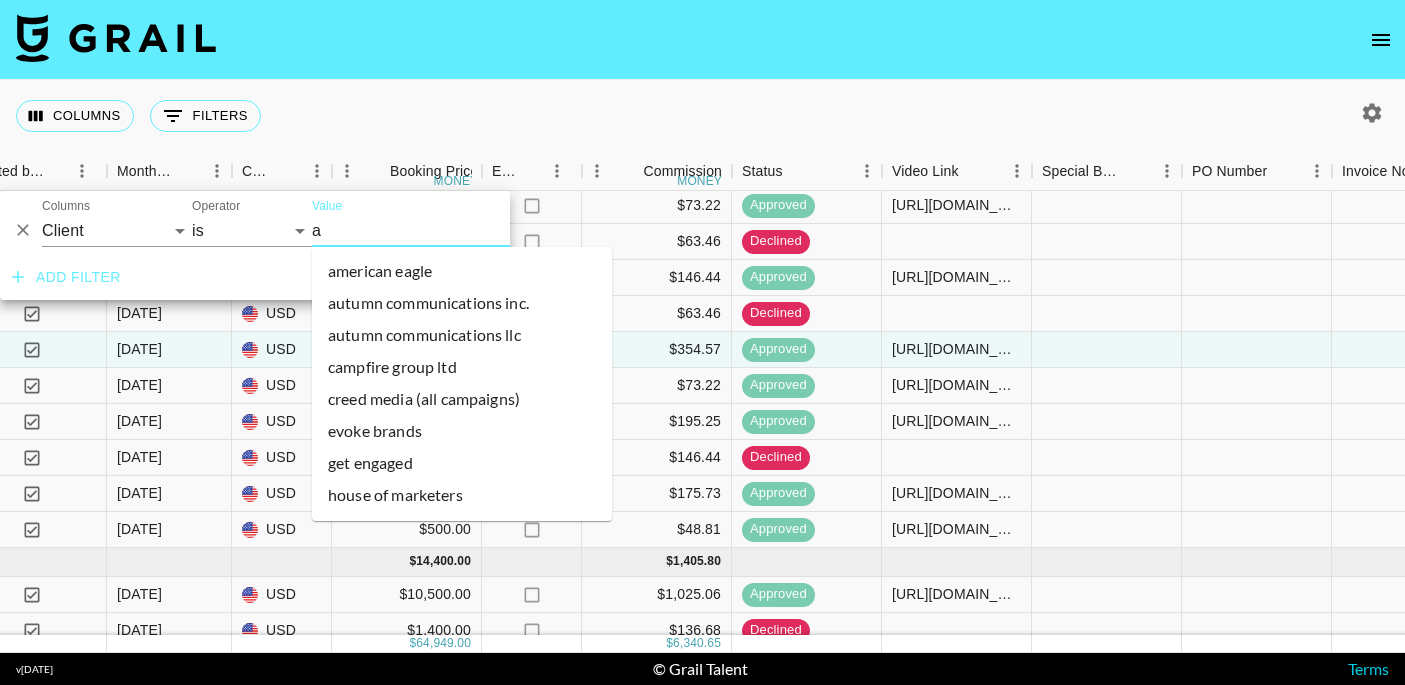 type 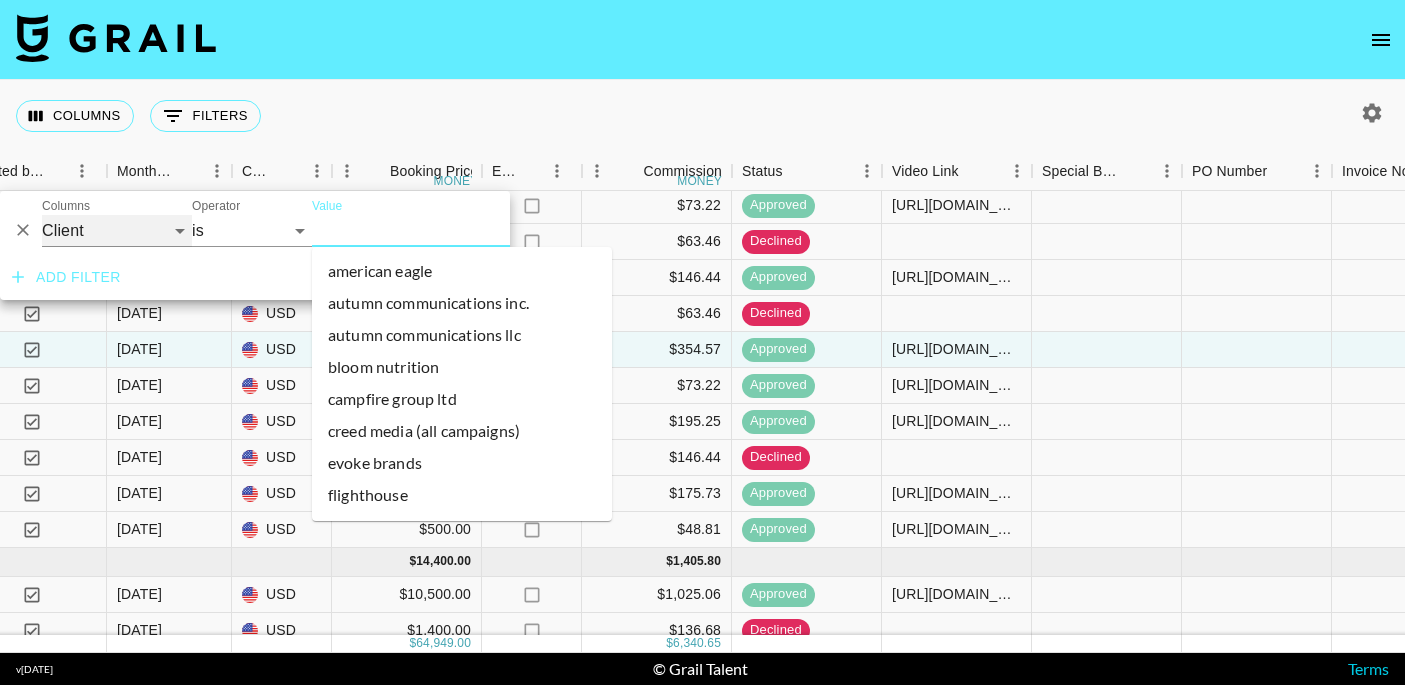 click on "Grail Platform ID Airtable ID Talent Manager Client [PERSON_NAME] Campaign (Type) Date Created Created by Grail Team Month Due Currency Booking Price Creator Commmission Override External Commission Expenses: Remove Commission? Commission Status Video Link Boost Code Special Booking Type PO Number Invoice Notes Uniport Contact Email Contract File Payment Sent Payment Sent Date Invoice Link" at bounding box center [117, 231] 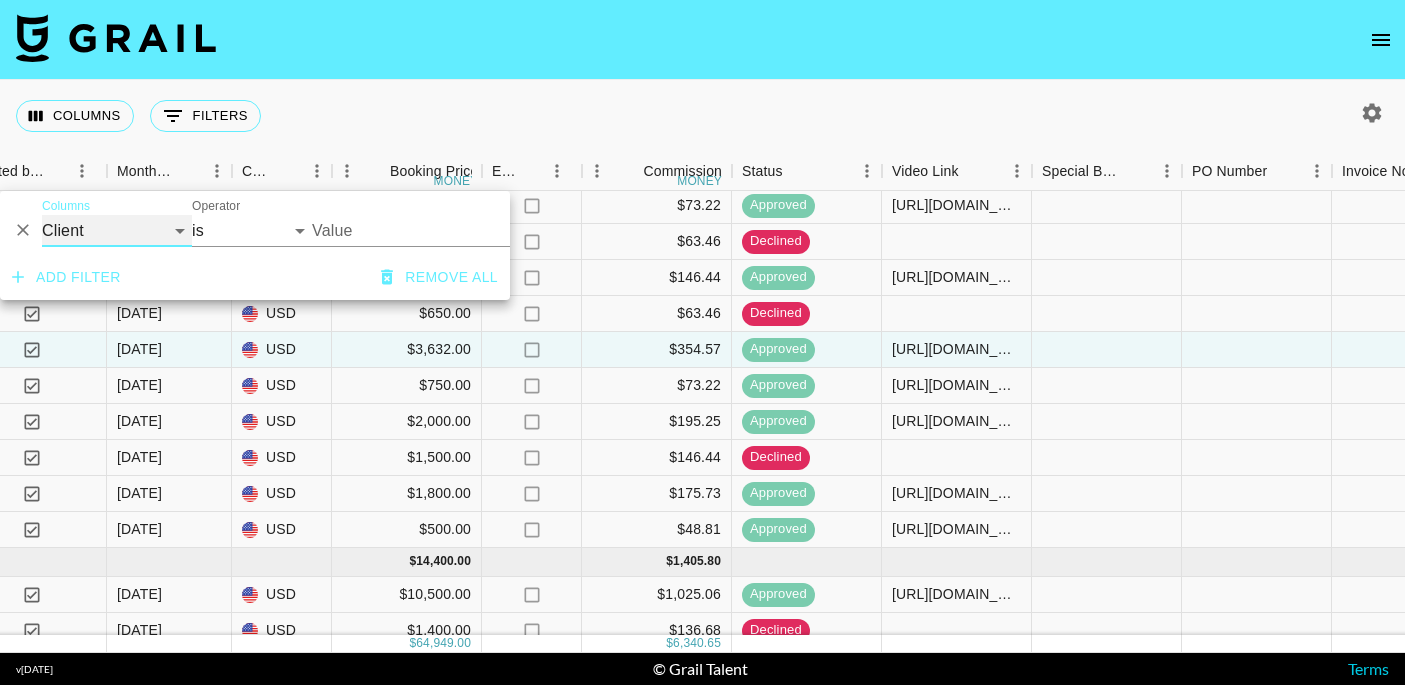 select on "talentName" 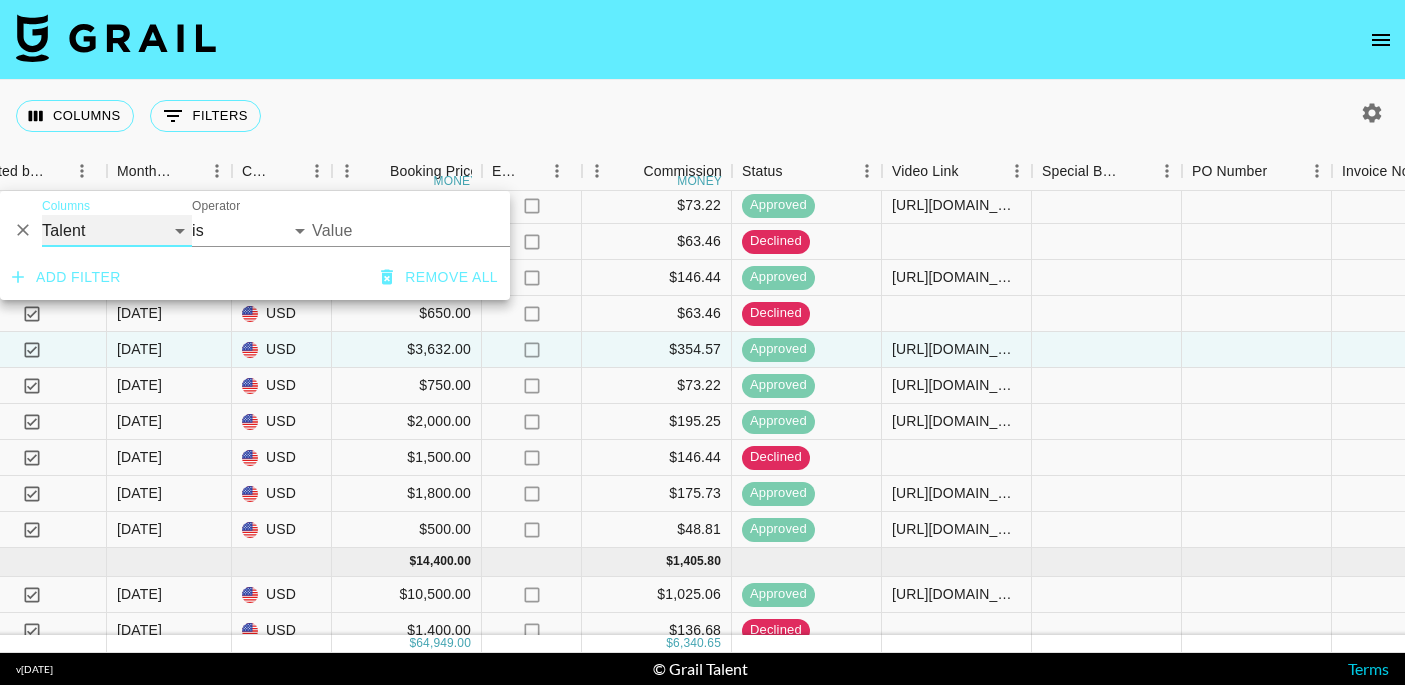 select on "contains" 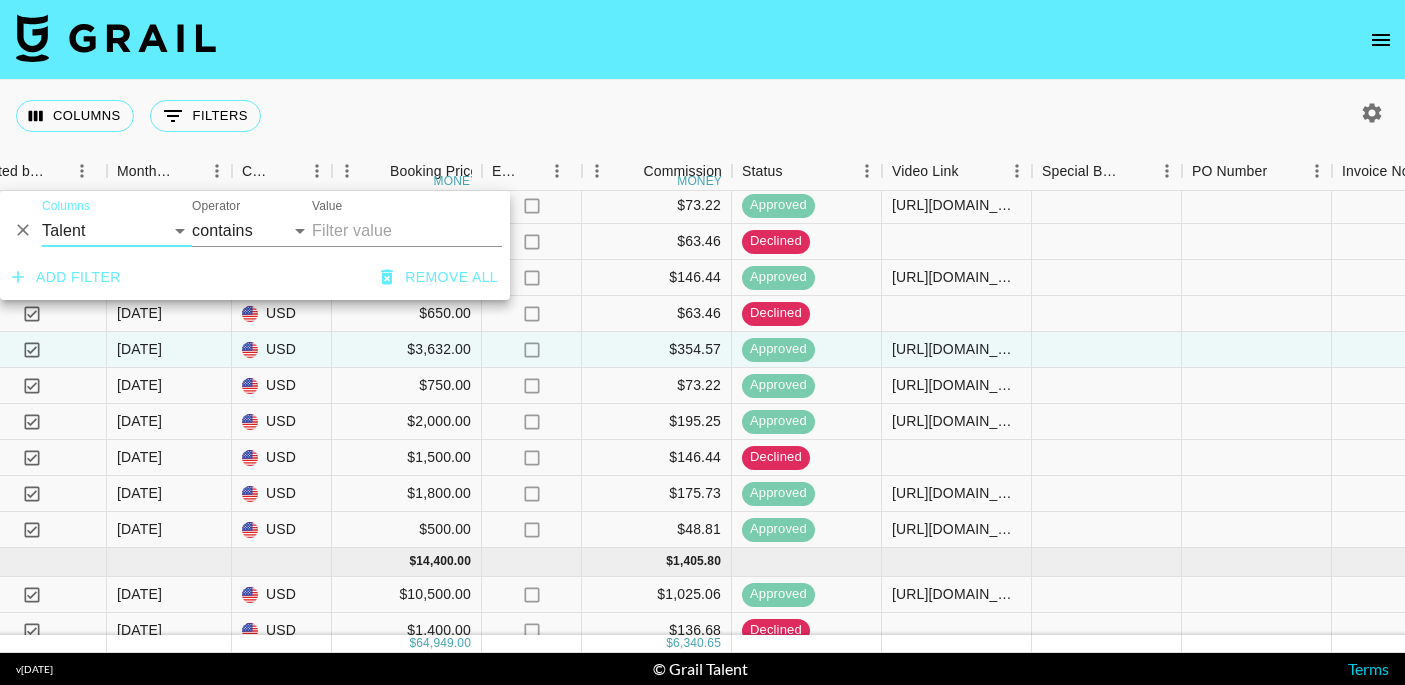 click on "Value" at bounding box center [407, 231] 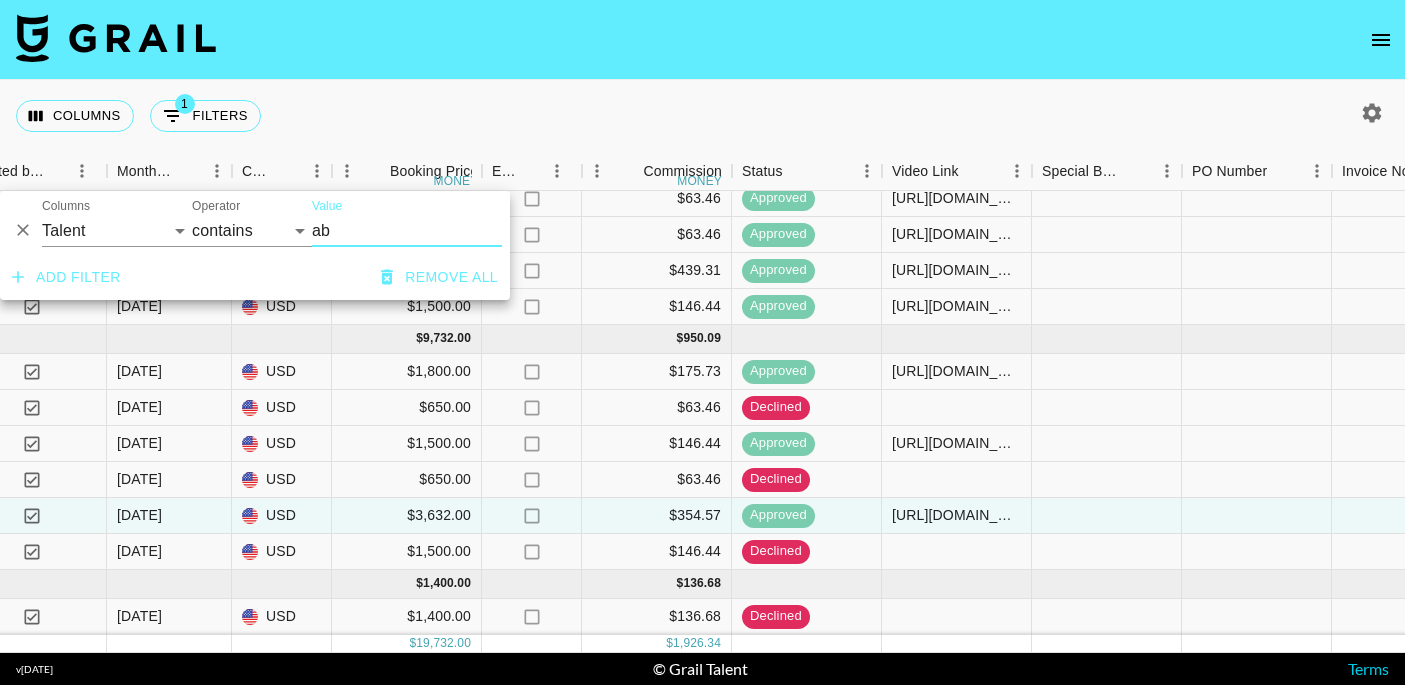 scroll, scrollTop: 140, scrollLeft: 1533, axis: both 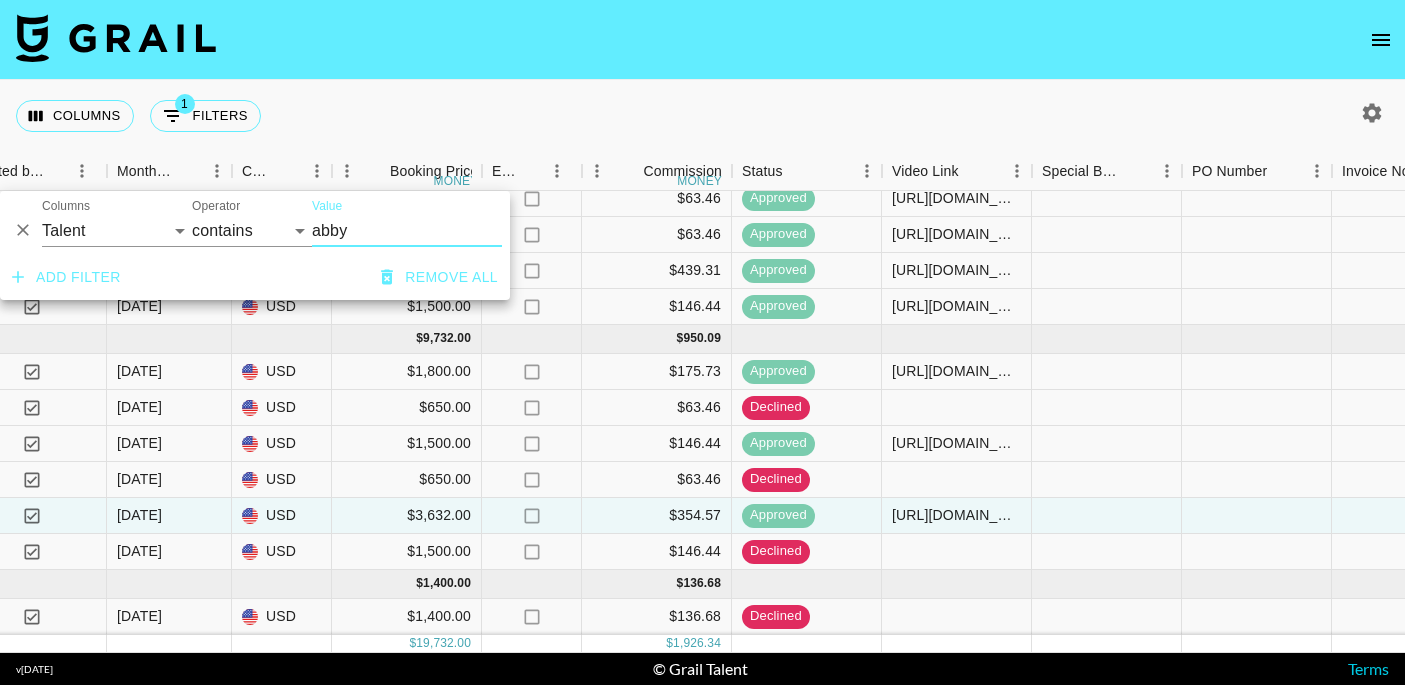 type on "abby" 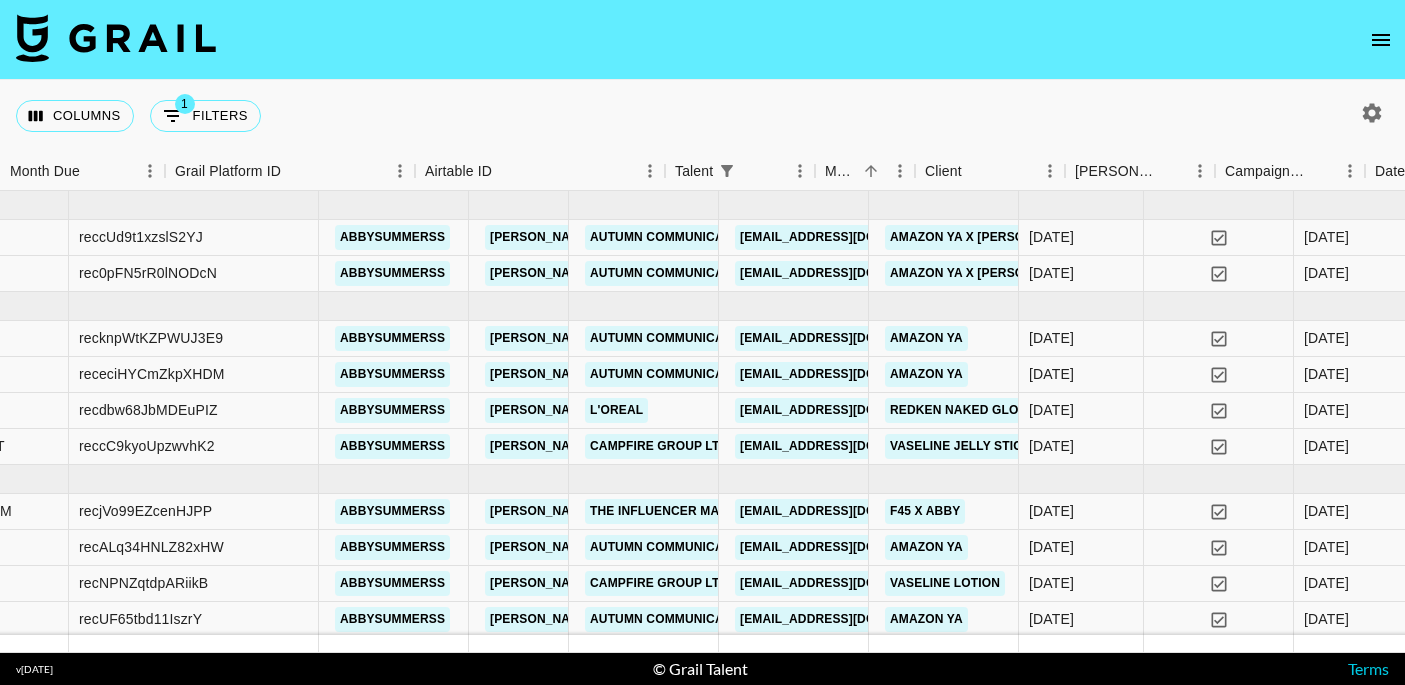 scroll, scrollTop: 0, scrollLeft: 0, axis: both 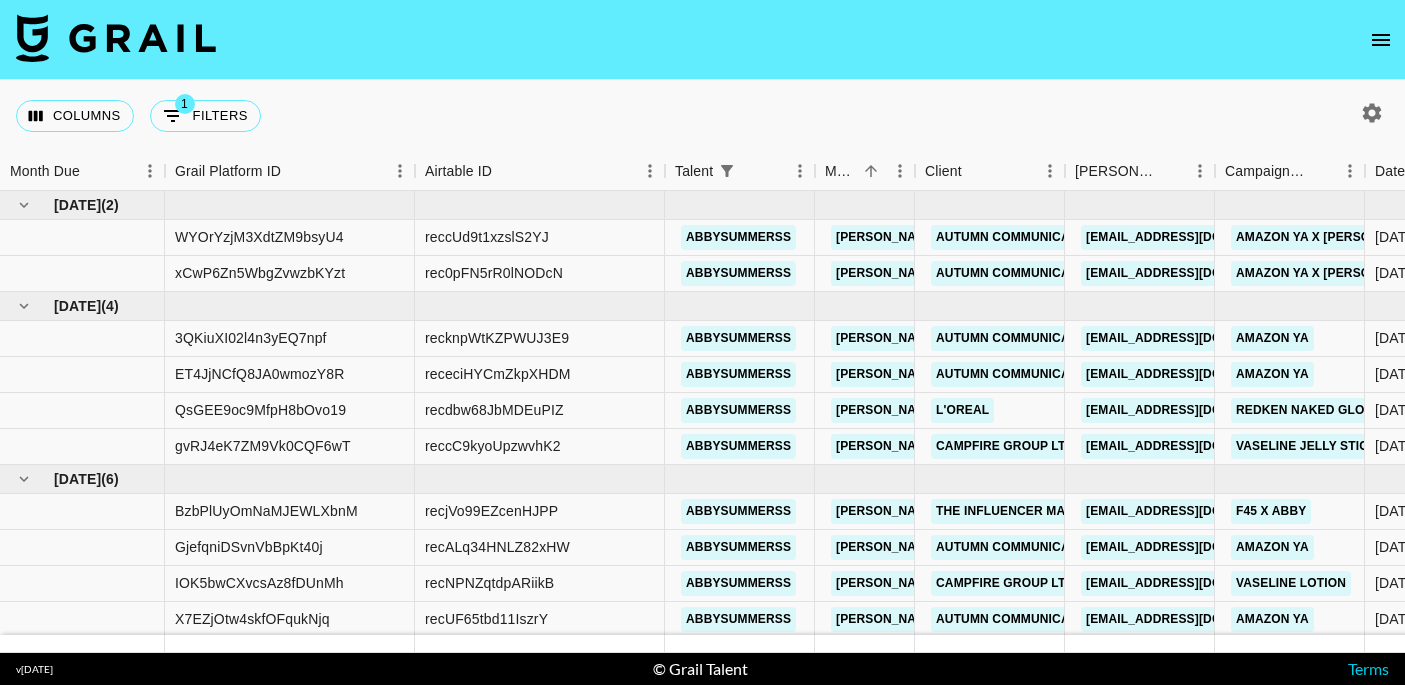 click 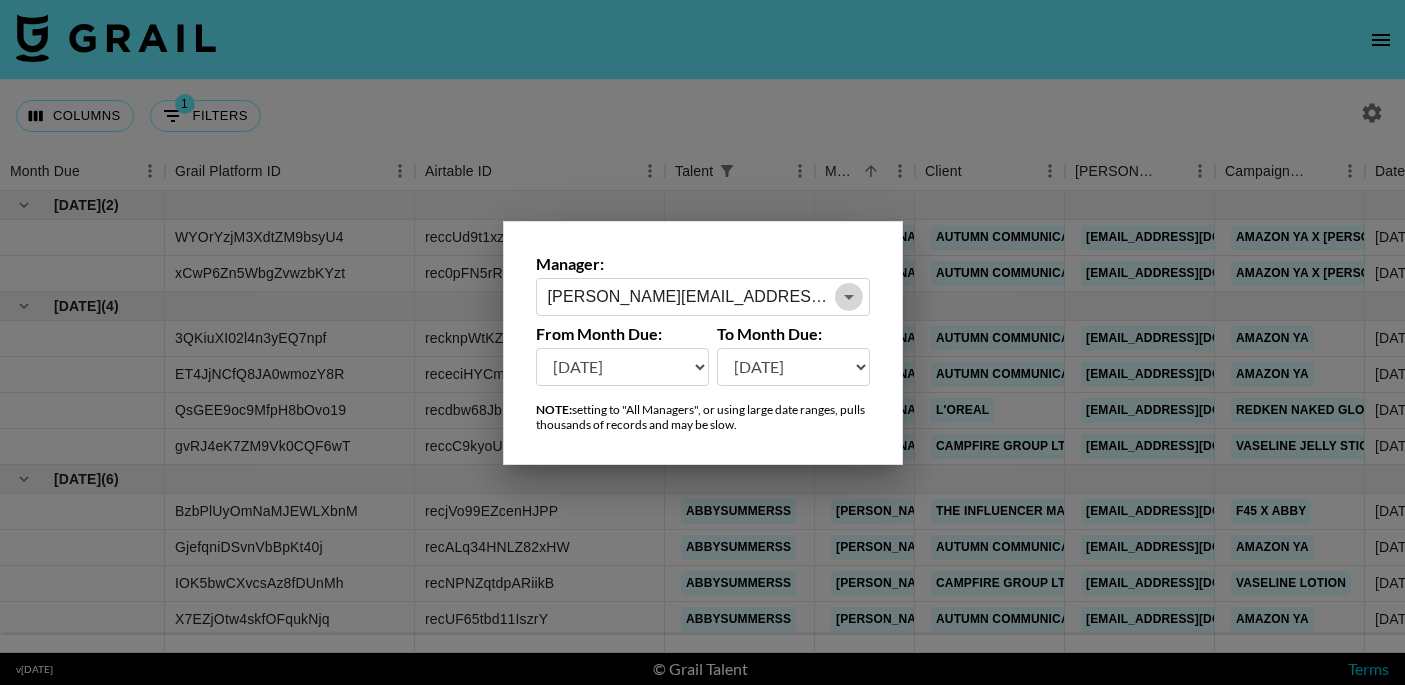 click at bounding box center [849, 297] 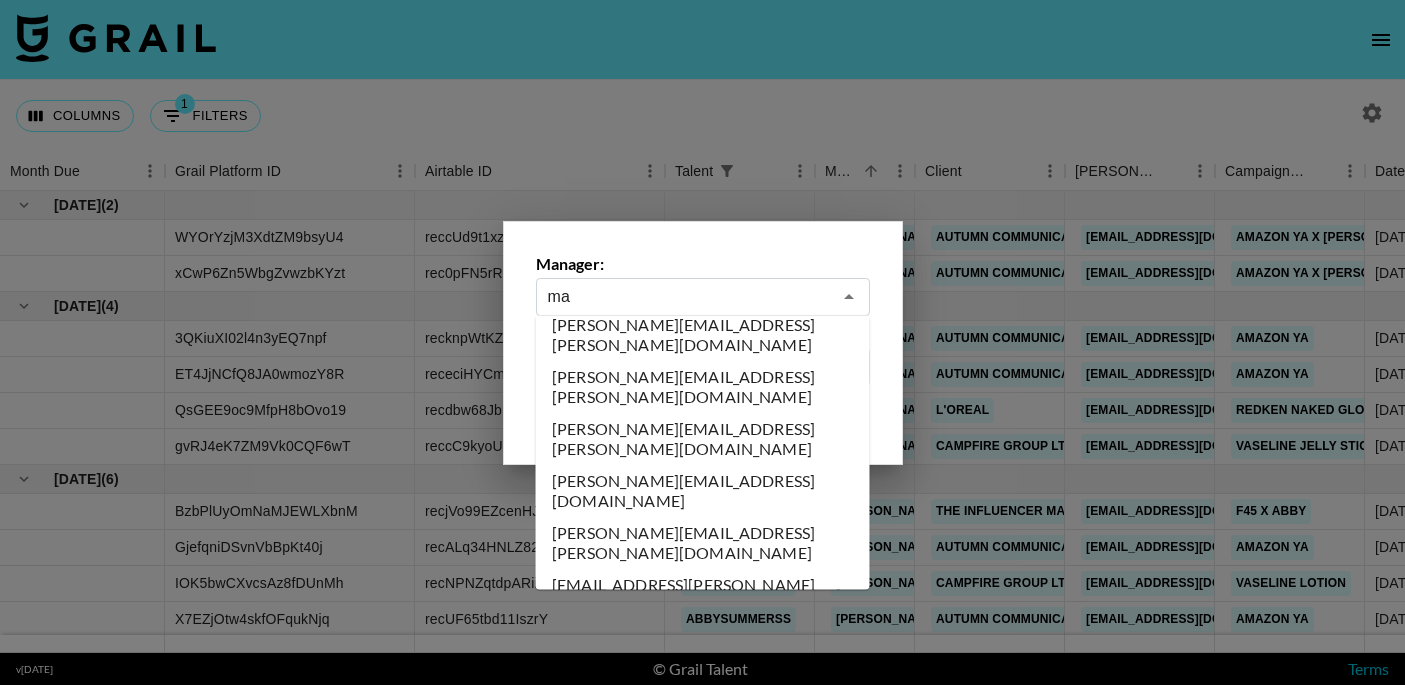 scroll, scrollTop: 0, scrollLeft: 0, axis: both 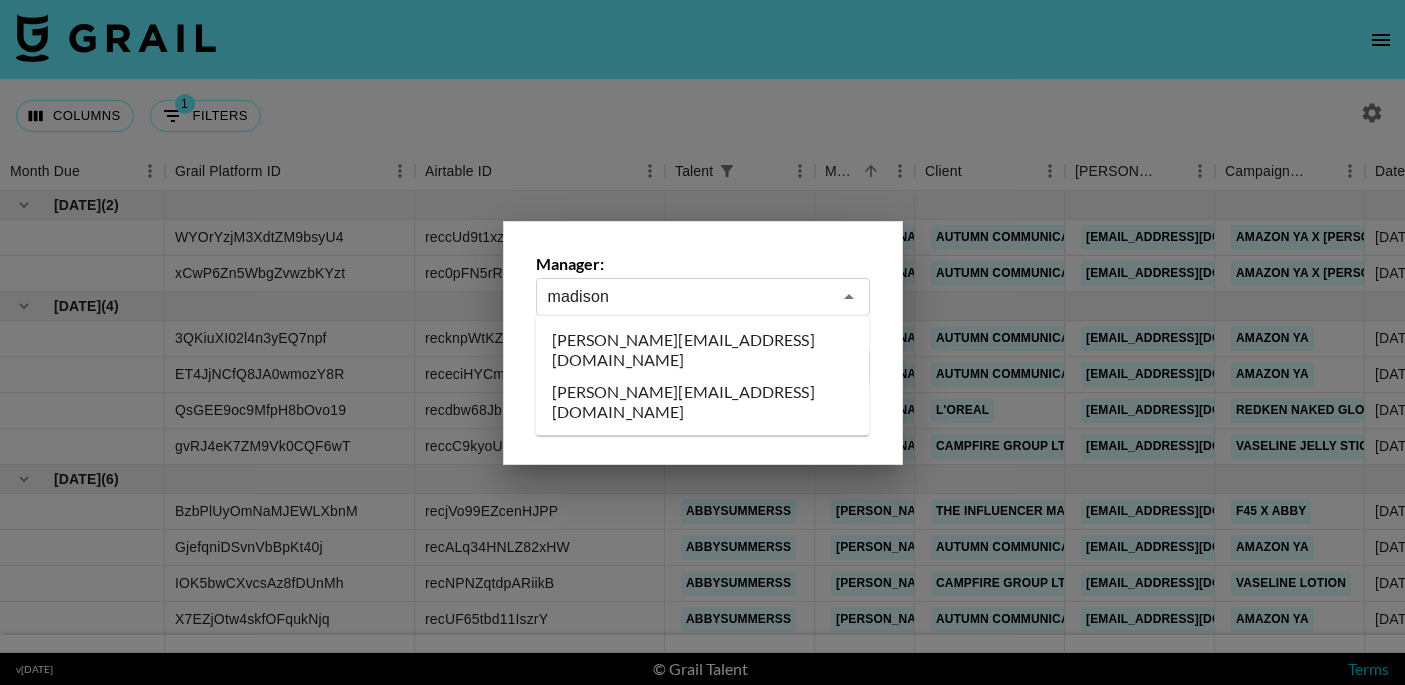 click on "[PERSON_NAME][EMAIL_ADDRESS][DOMAIN_NAME]" at bounding box center [703, 350] 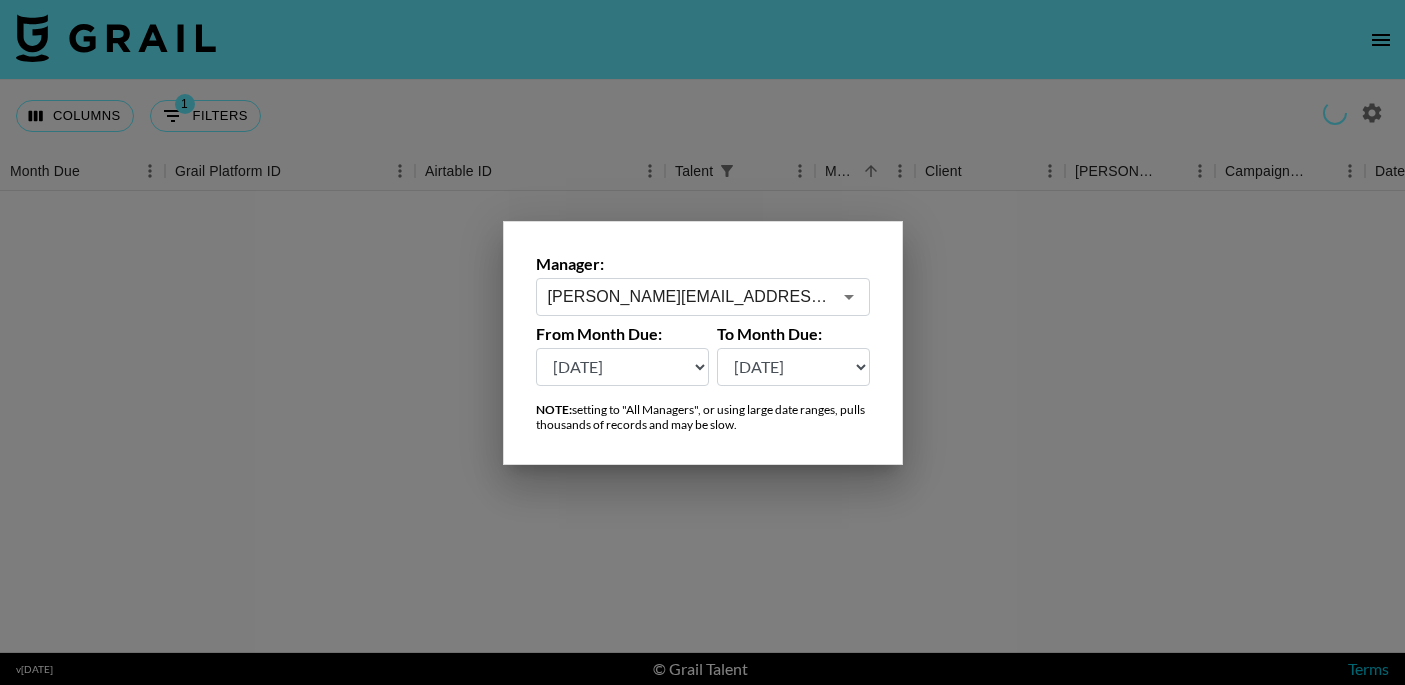 type on "[PERSON_NAME][EMAIL_ADDRESS][DOMAIN_NAME]" 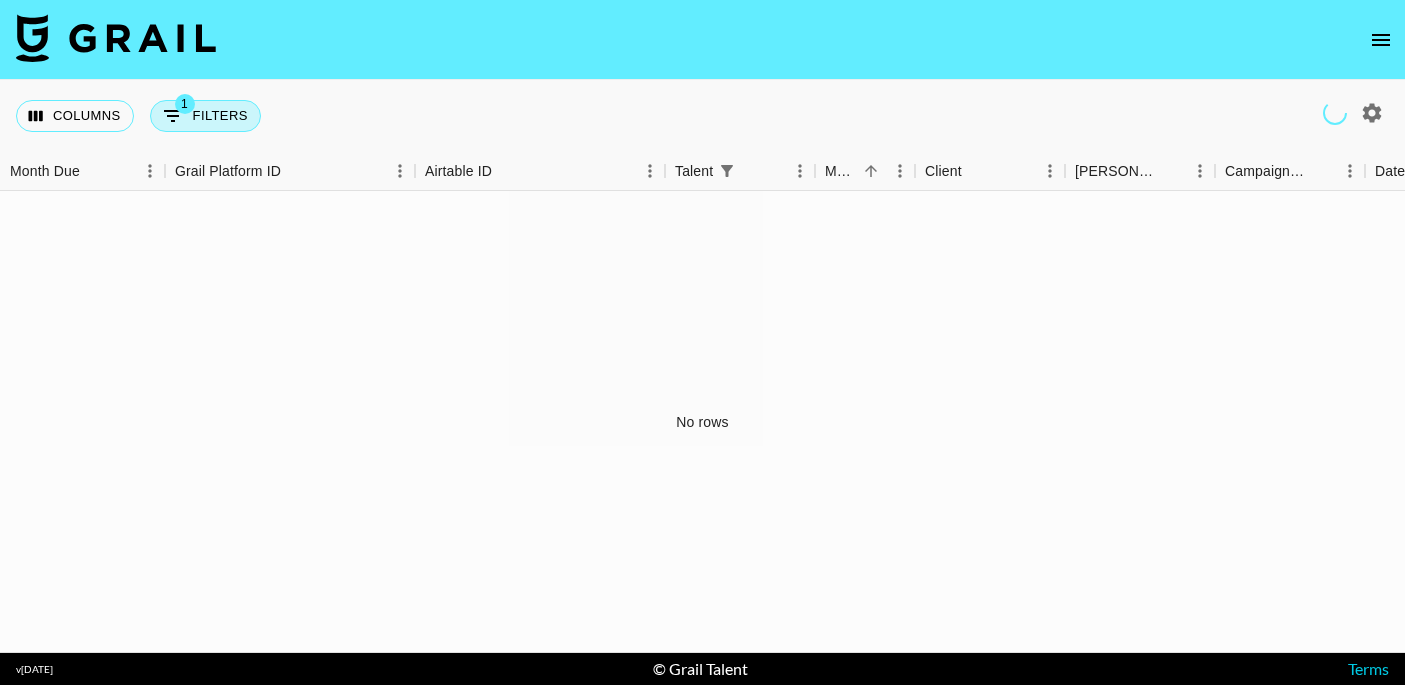 click on "1 Filters" at bounding box center (205, 116) 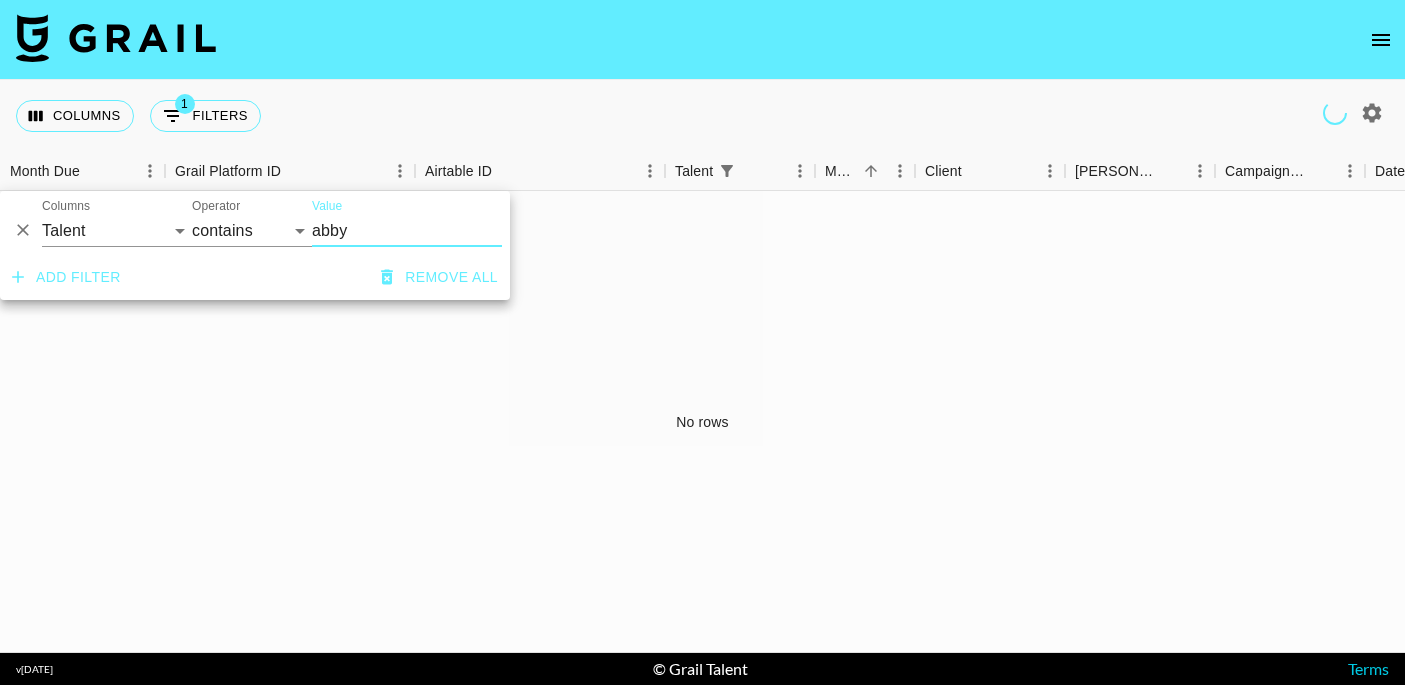 drag, startPoint x: 371, startPoint y: 234, endPoint x: 308, endPoint y: 234, distance: 63 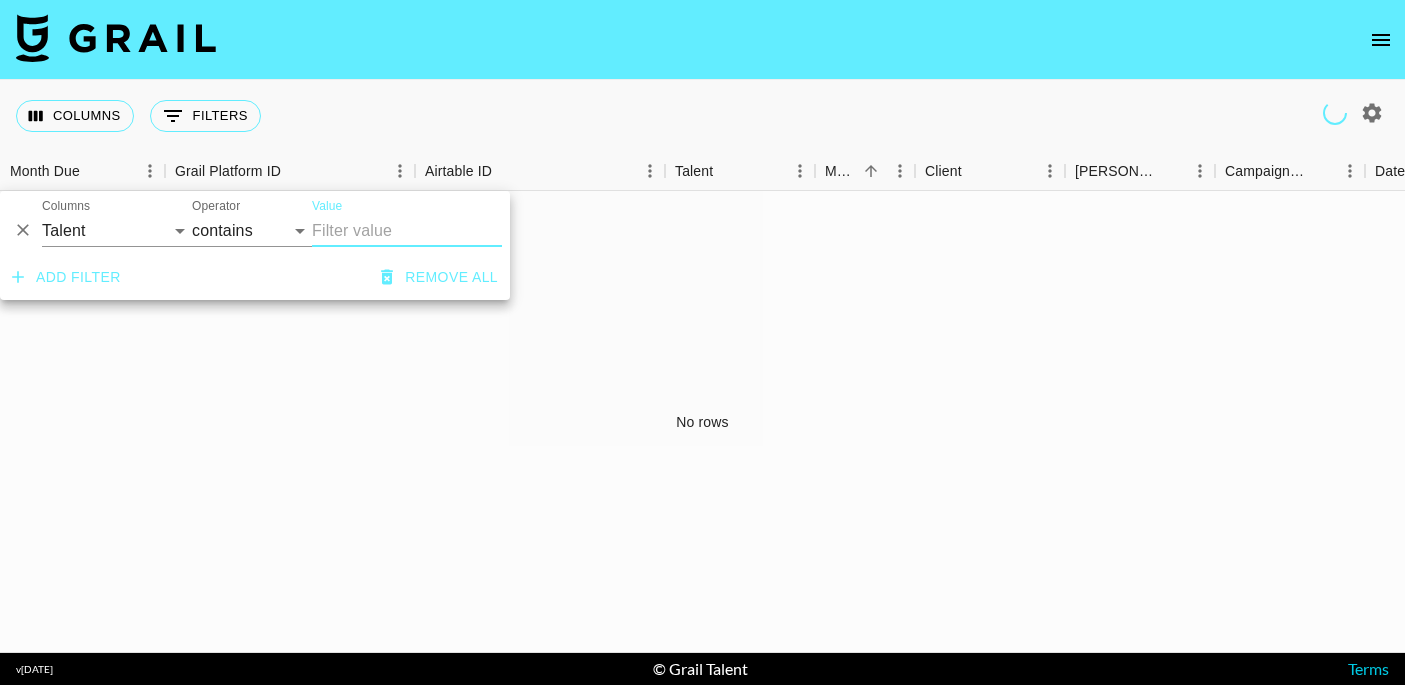 type 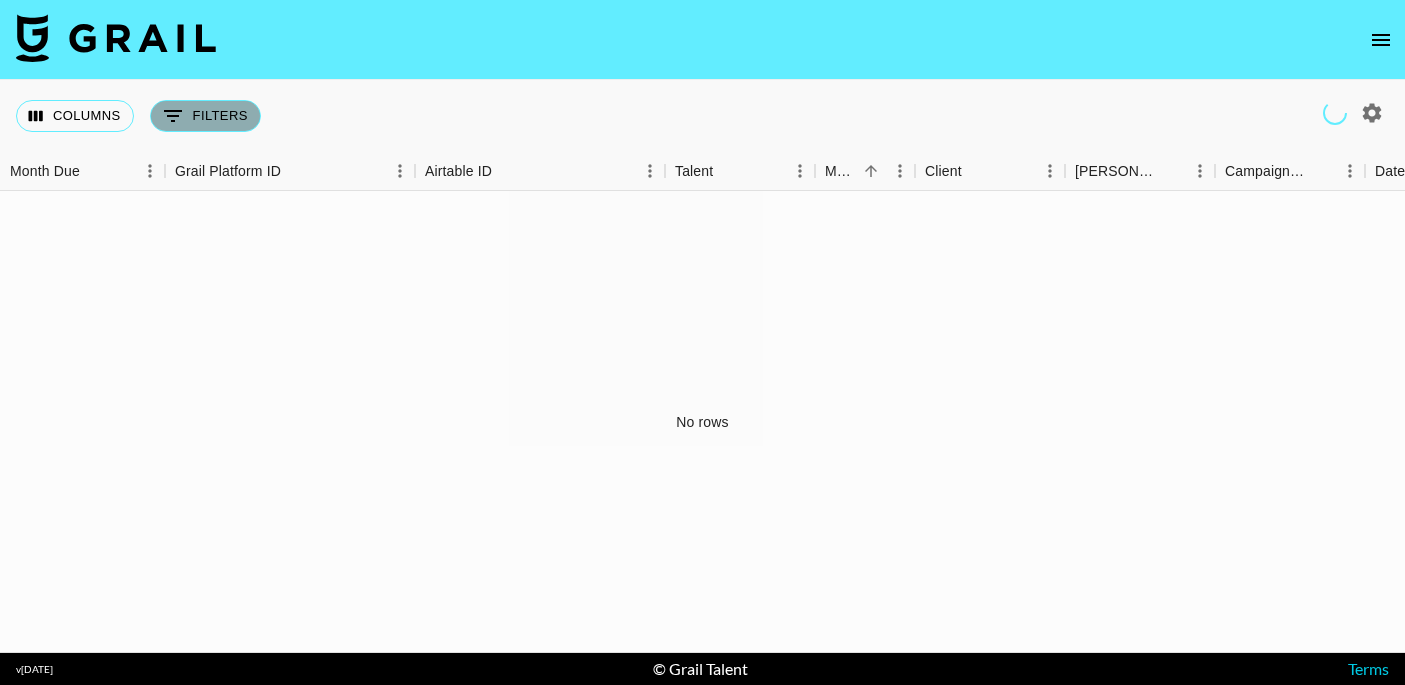 click on "0 Filters" at bounding box center (205, 116) 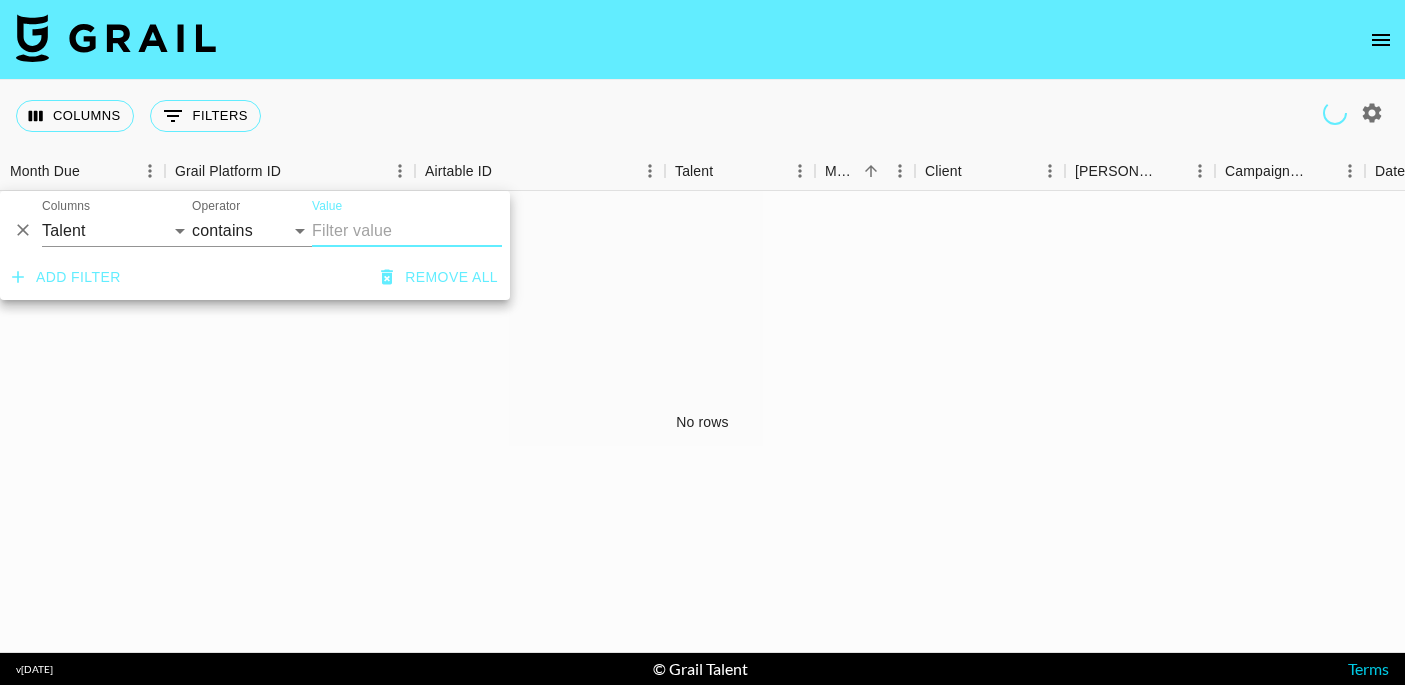 click on "Remove all" at bounding box center (439, 277) 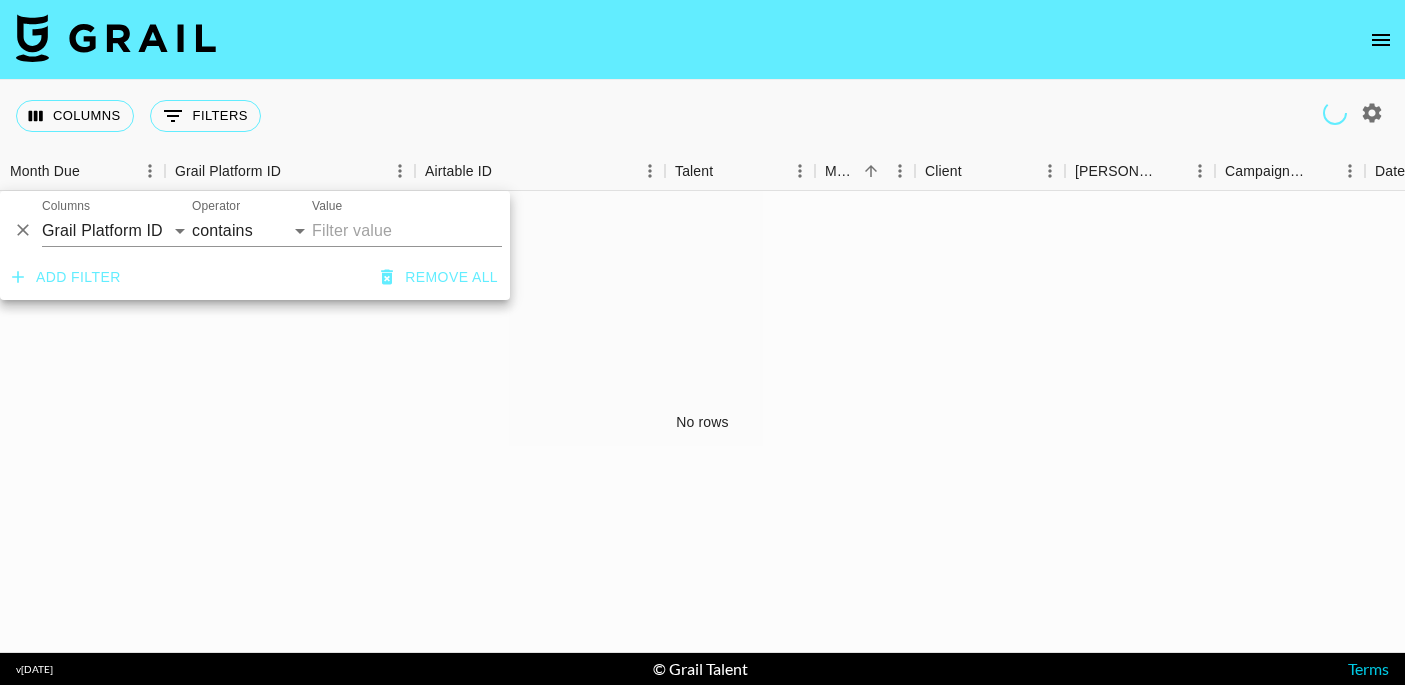 click on "Columns 0 Filters + Booking" at bounding box center (702, 116) 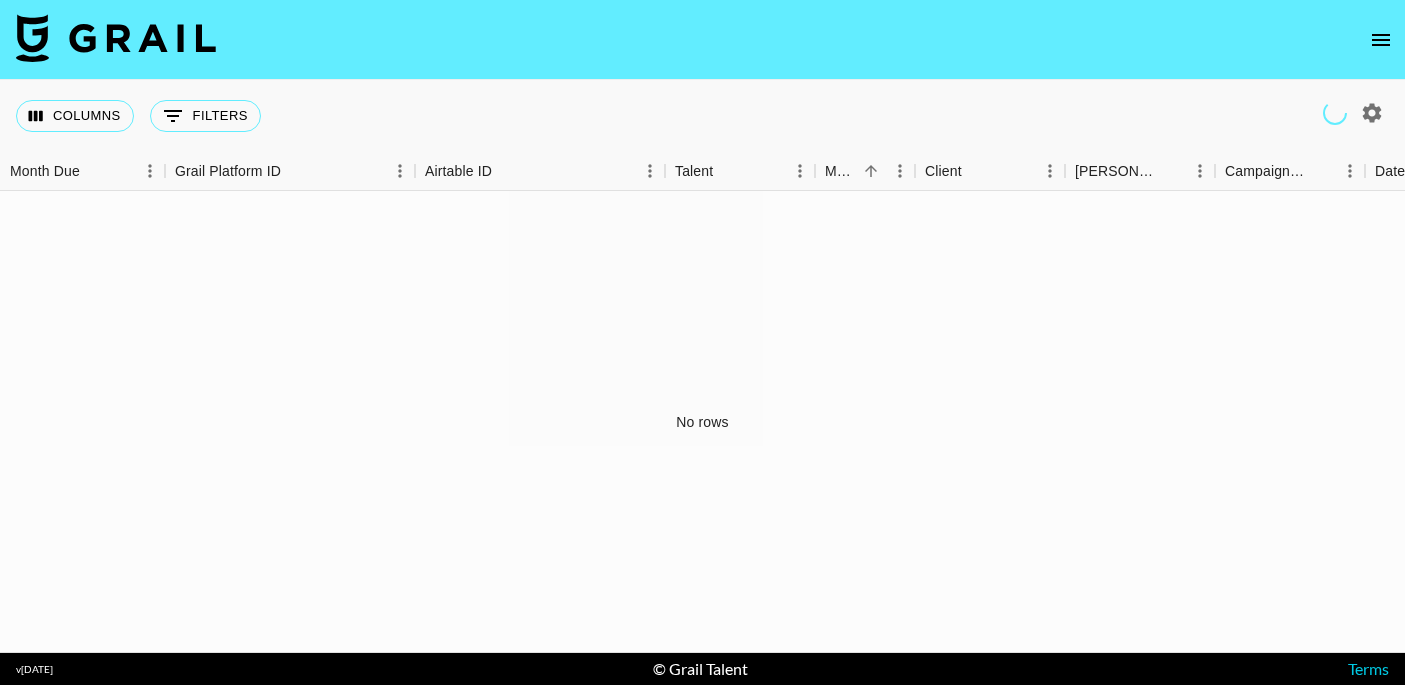click 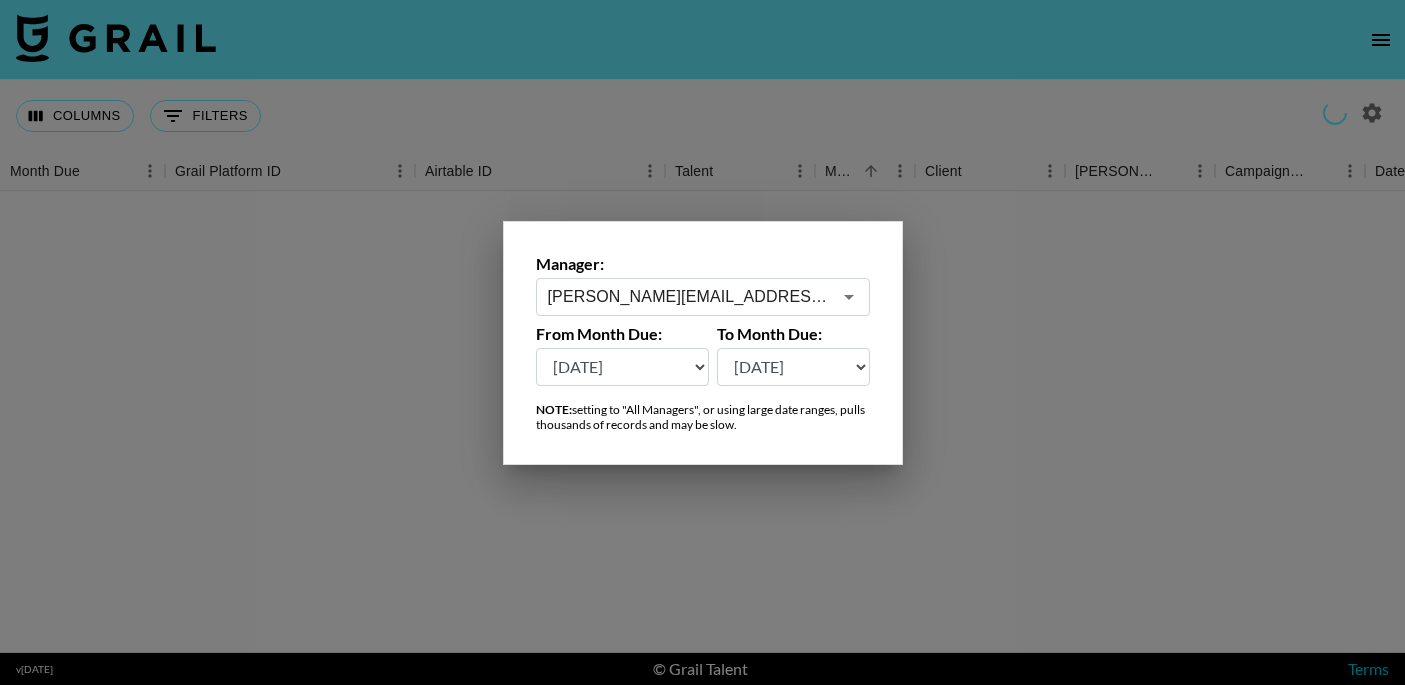 click at bounding box center [702, 342] 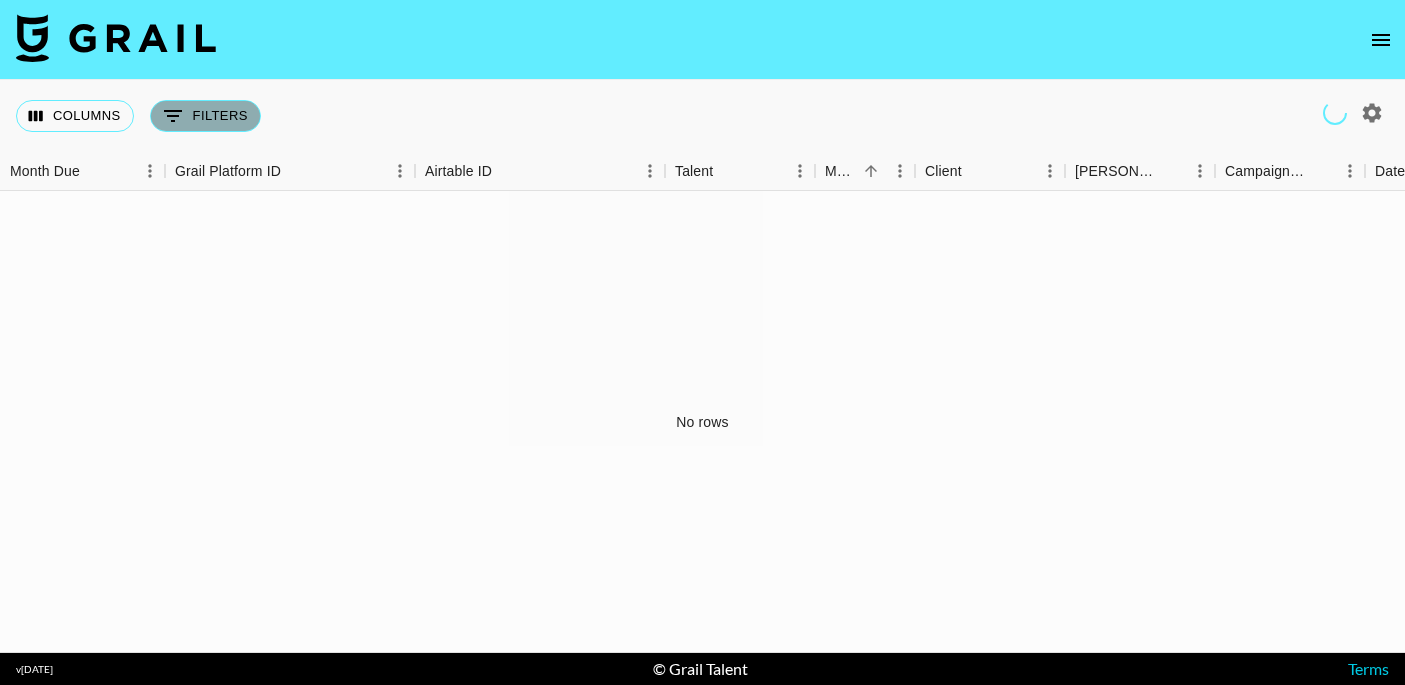 click 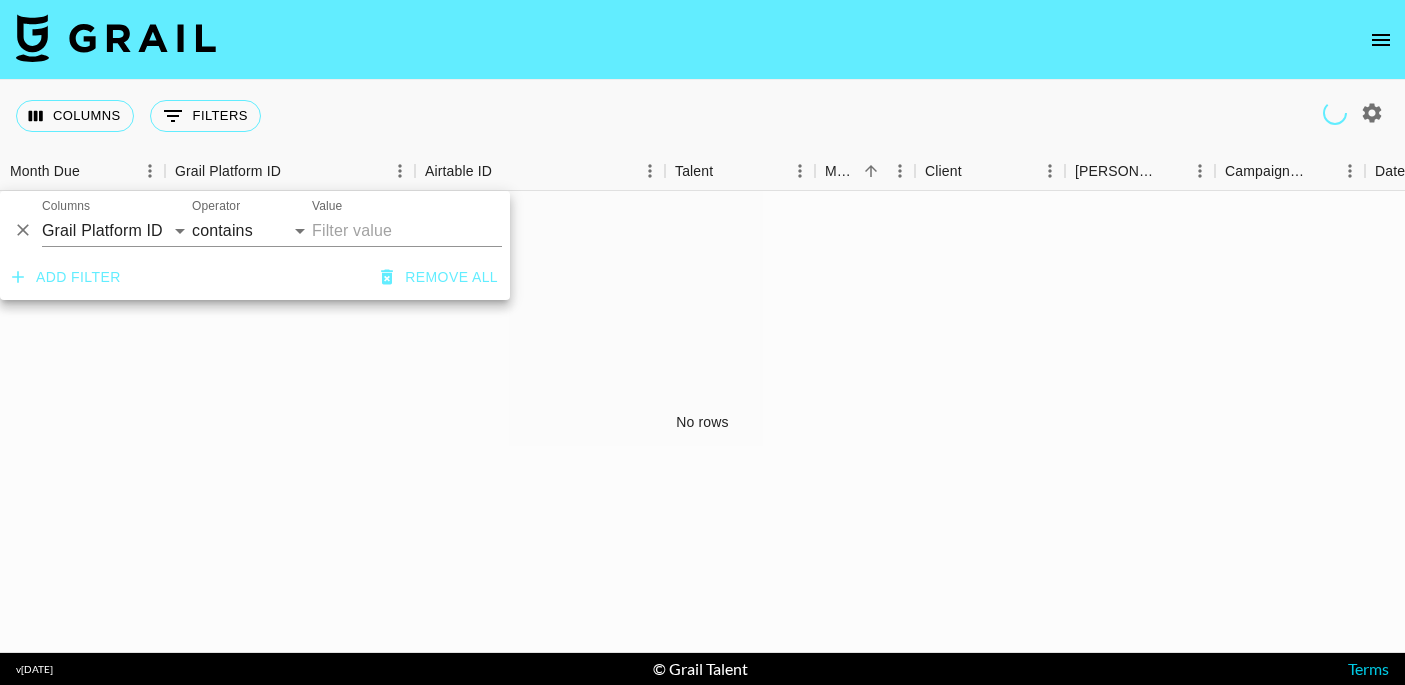 click on "Columns 0 Filters + Booking" at bounding box center [702, 116] 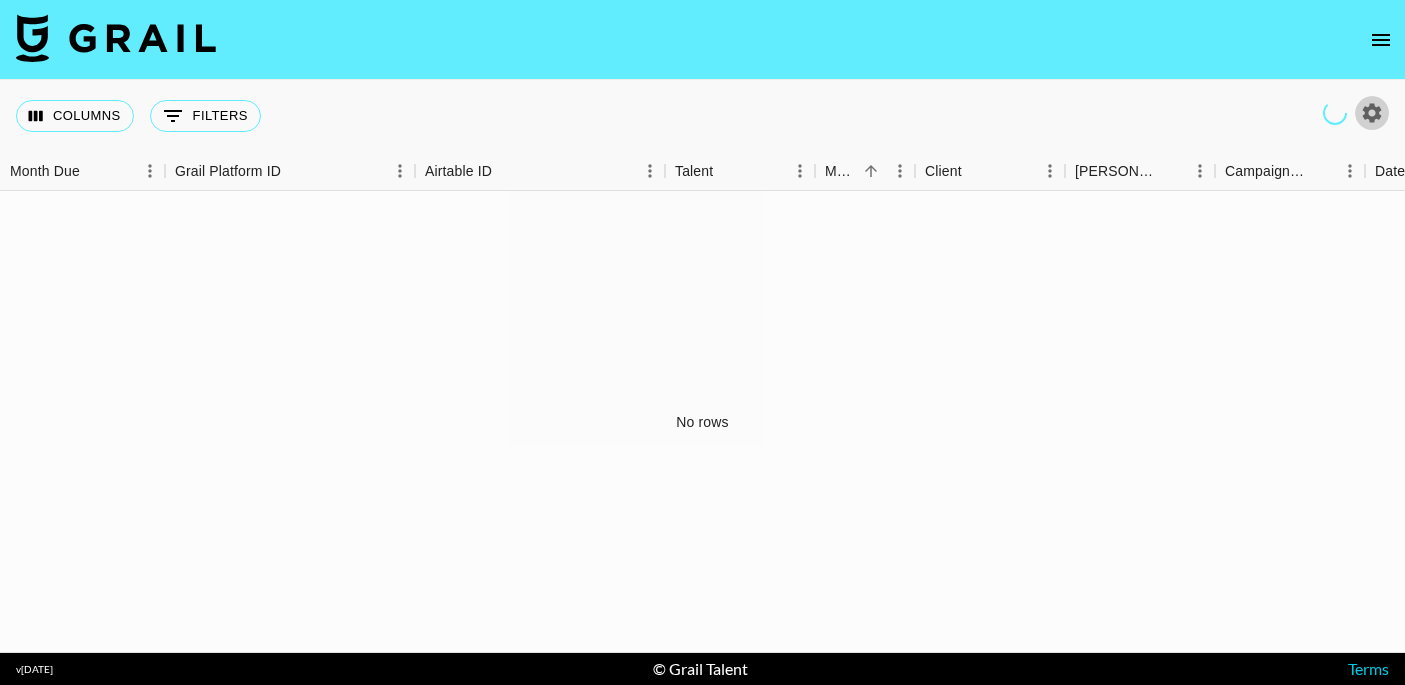click 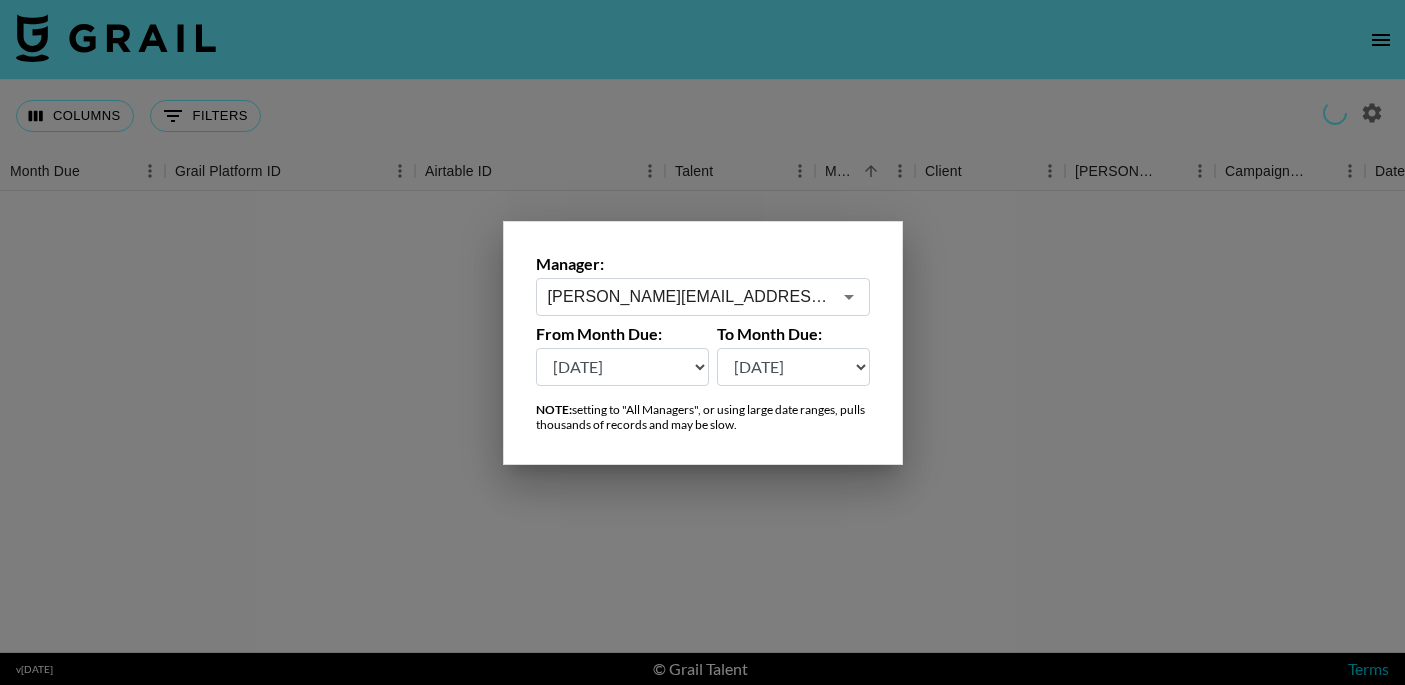 click 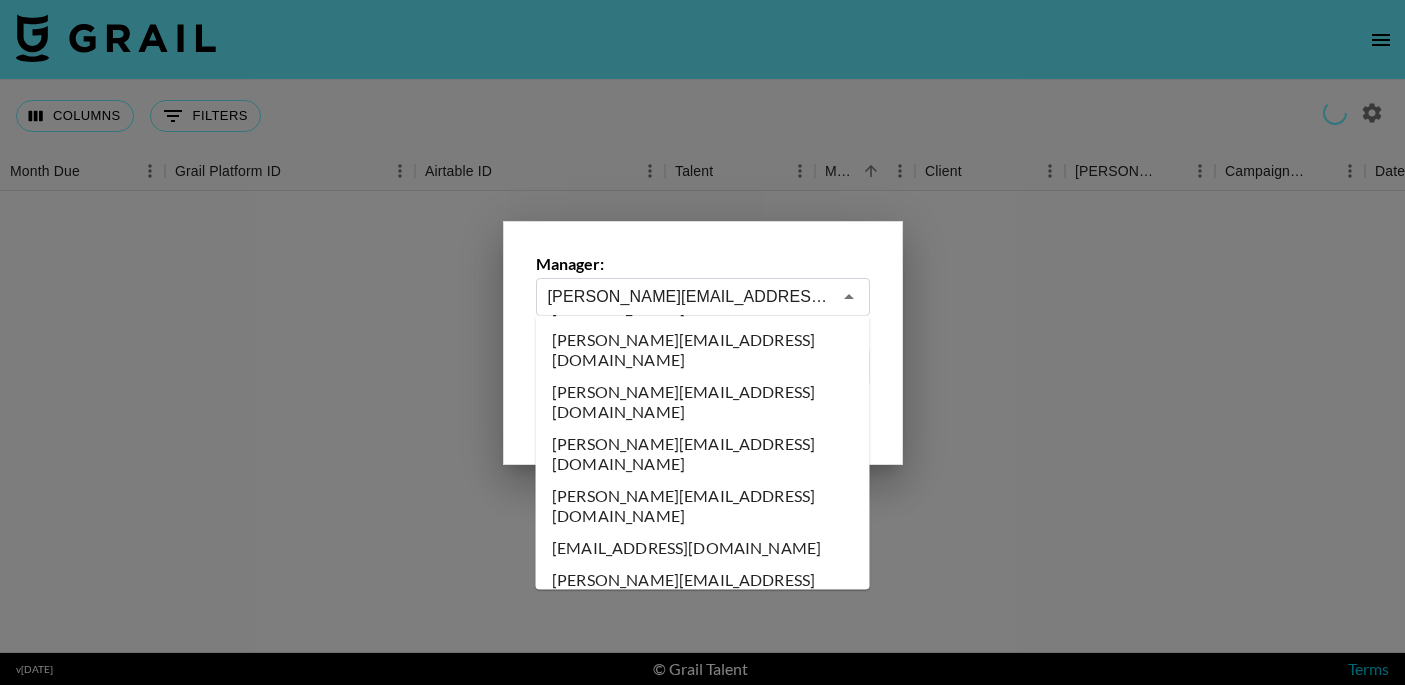 scroll, scrollTop: 0, scrollLeft: 0, axis: both 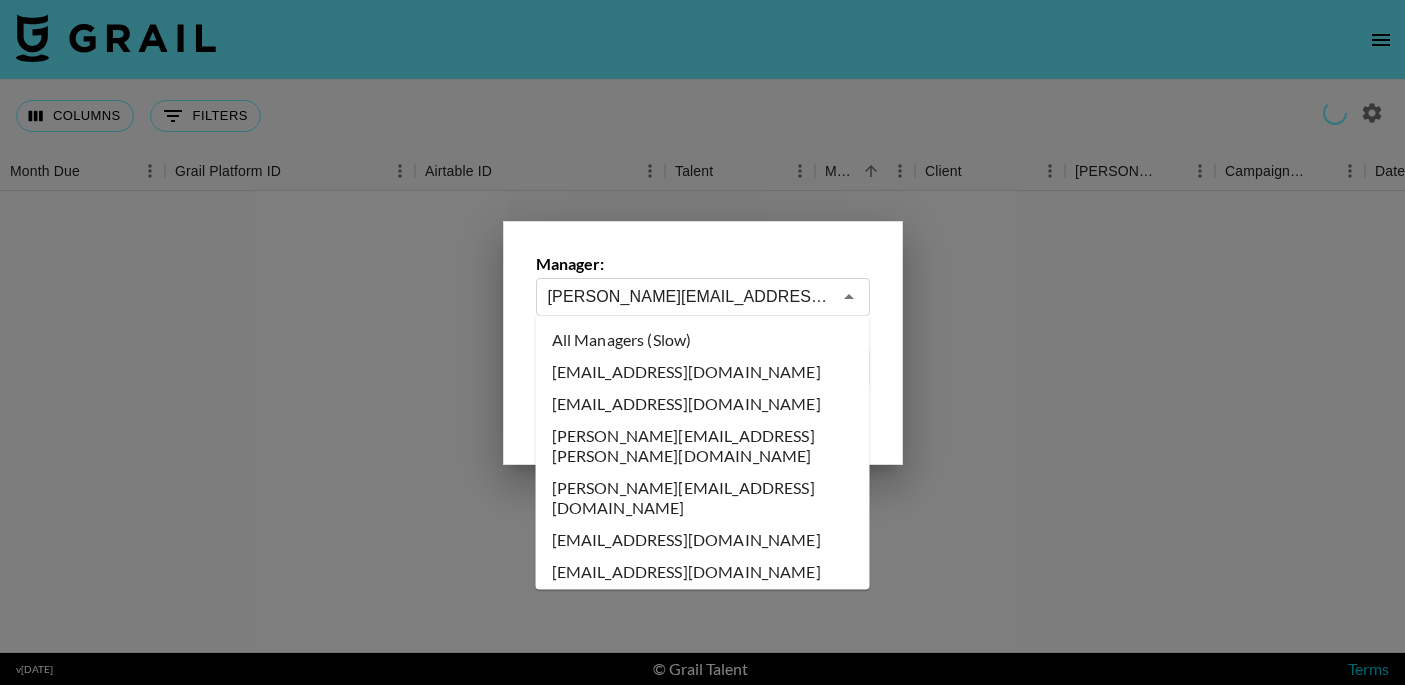 click on "All Managers (Slow)" at bounding box center (703, 340) 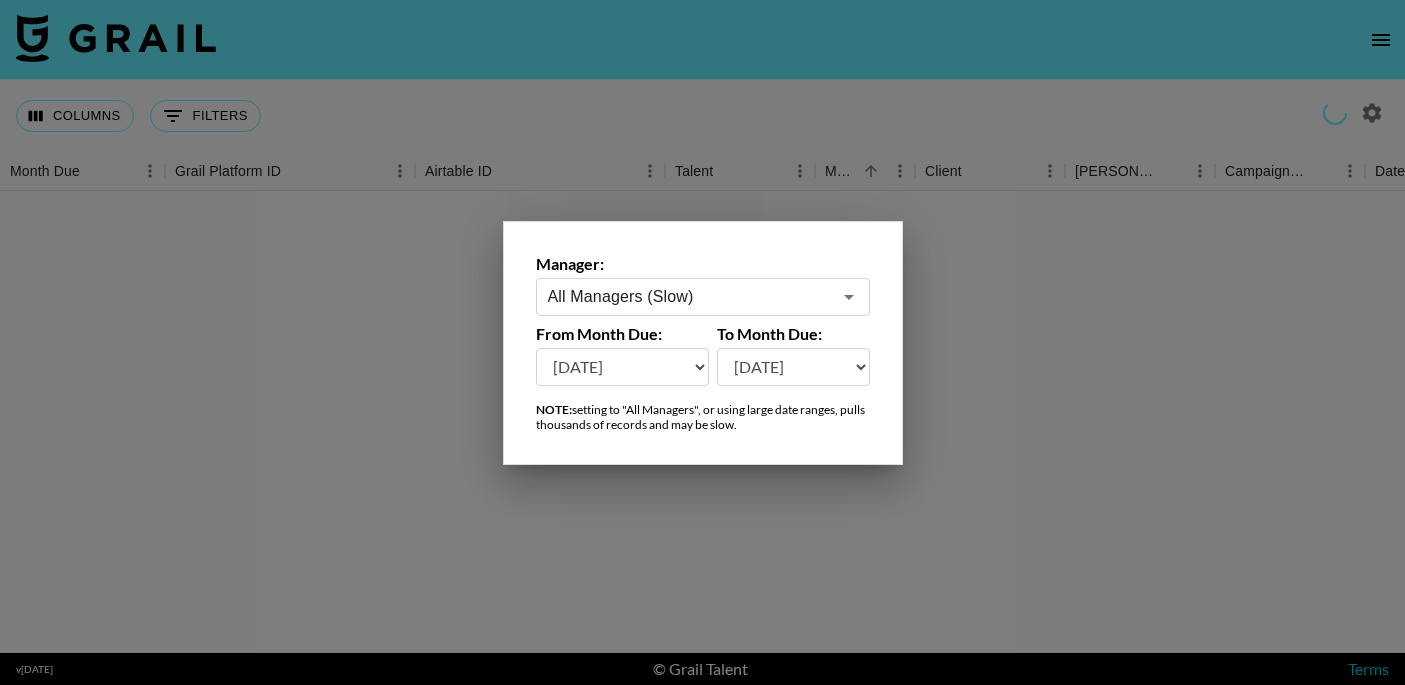 click at bounding box center [702, 342] 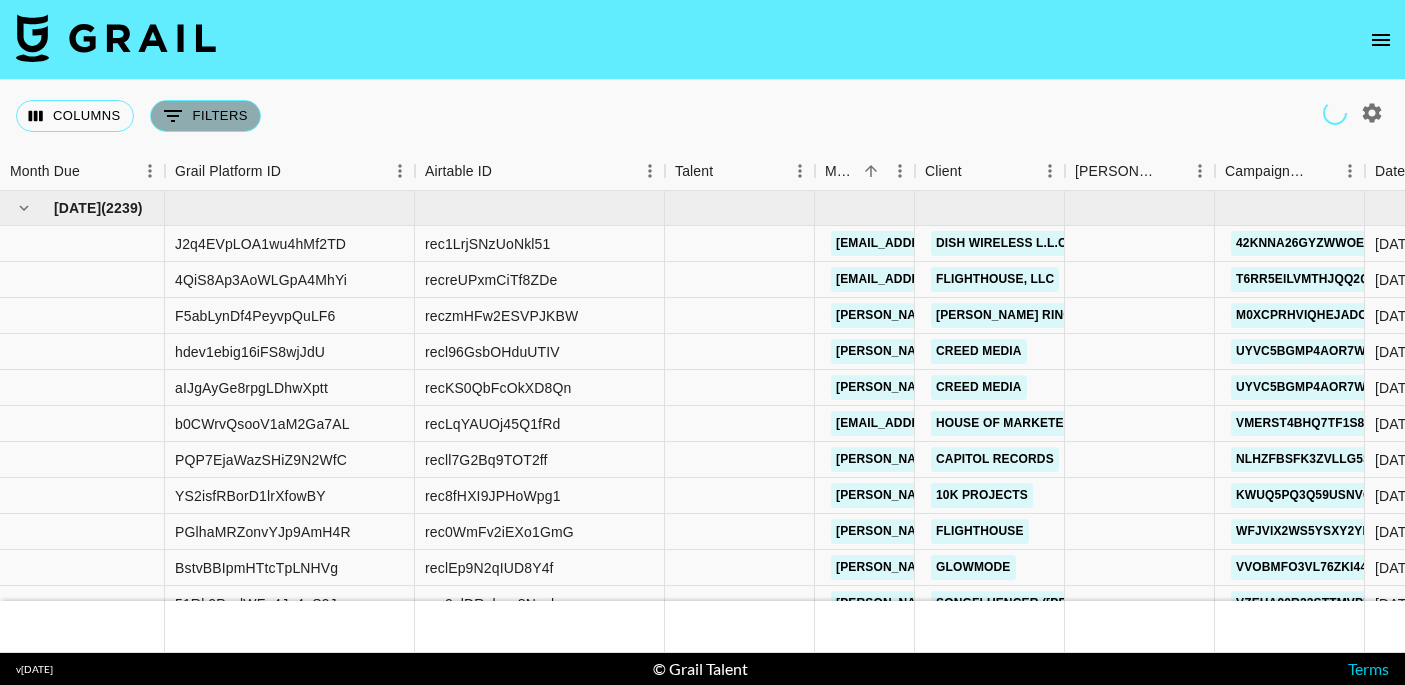click on "0 Filters" at bounding box center [205, 116] 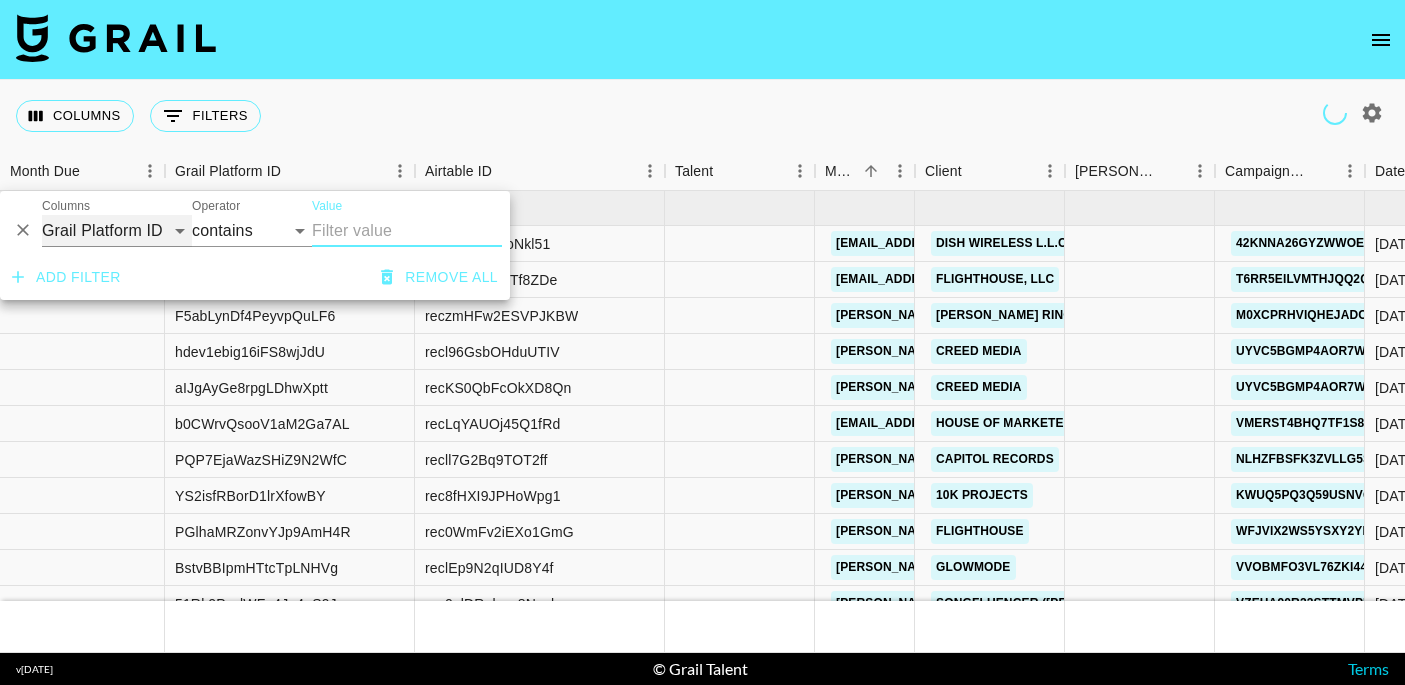 click on "Grail Platform ID Airtable ID Talent Manager Client [PERSON_NAME] Campaign (Type) Date Created Created by Grail Team Month Due Currency Booking Price Creator Commmission Override External Commission Expenses: Remove Commission? Commission Status Video Link Boost Code Special Booking Type PO Number Invoice Notes Uniport Contact Email Contract File Payment Sent Payment Sent Date Invoice Link" at bounding box center (117, 231) 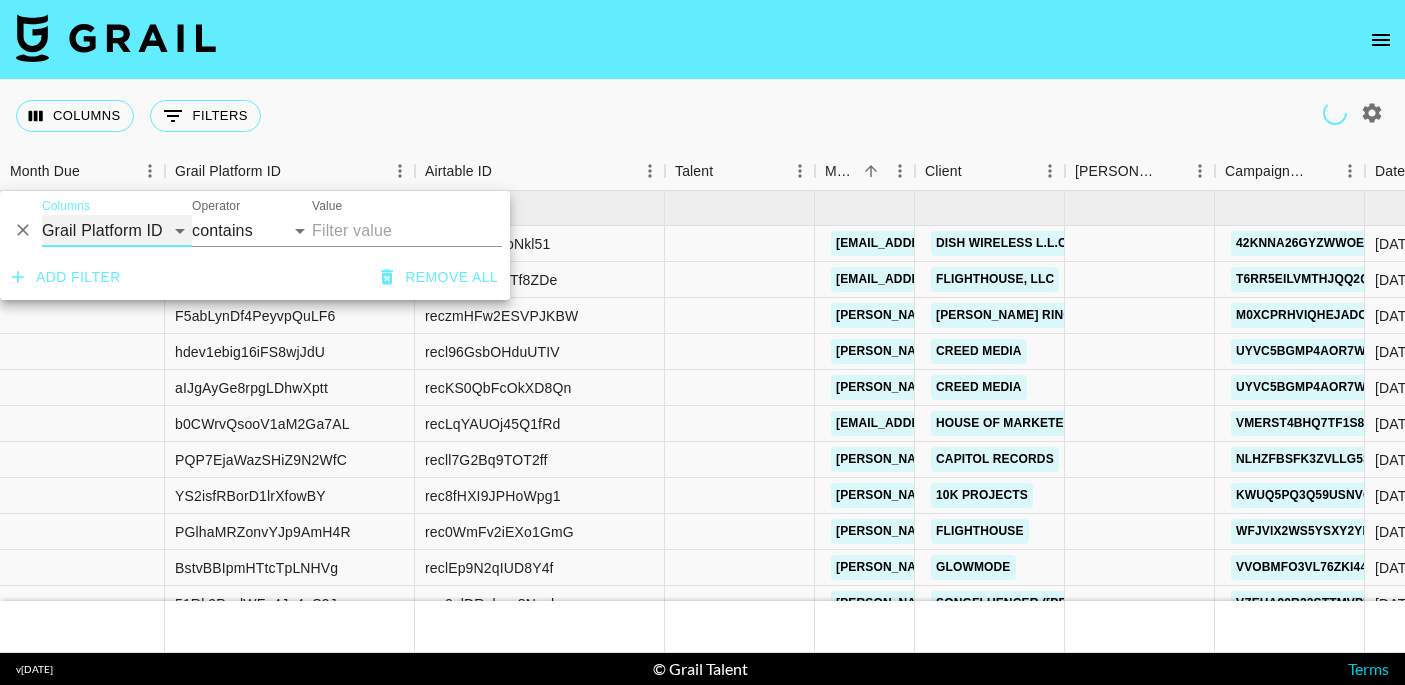 select on "talentName" 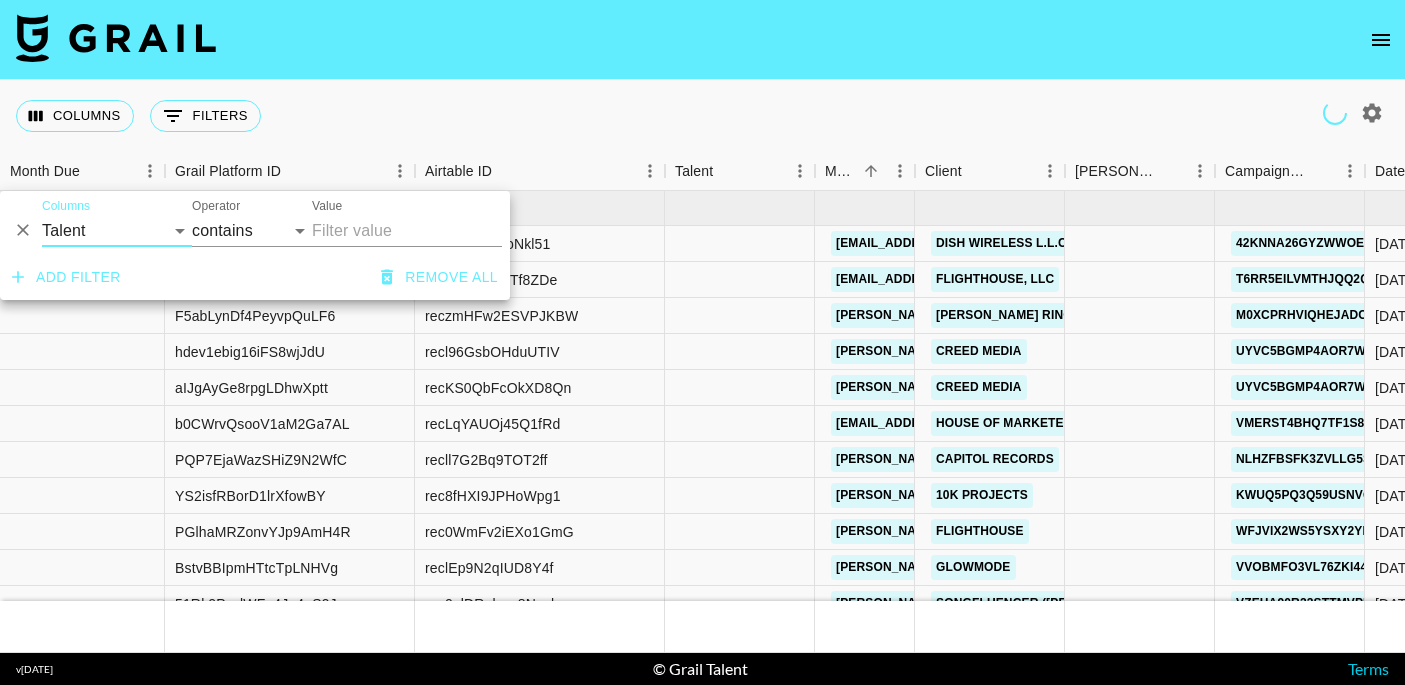 click on "Value" at bounding box center [407, 231] 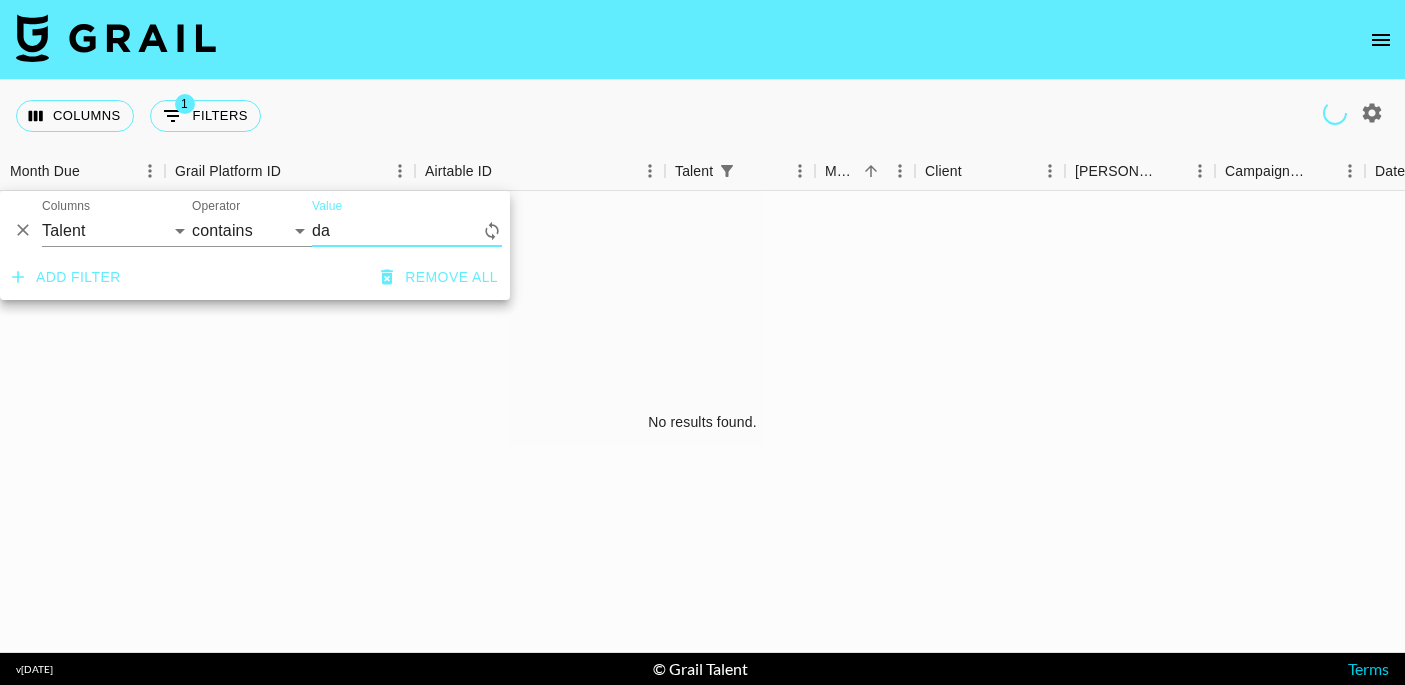 type on "d" 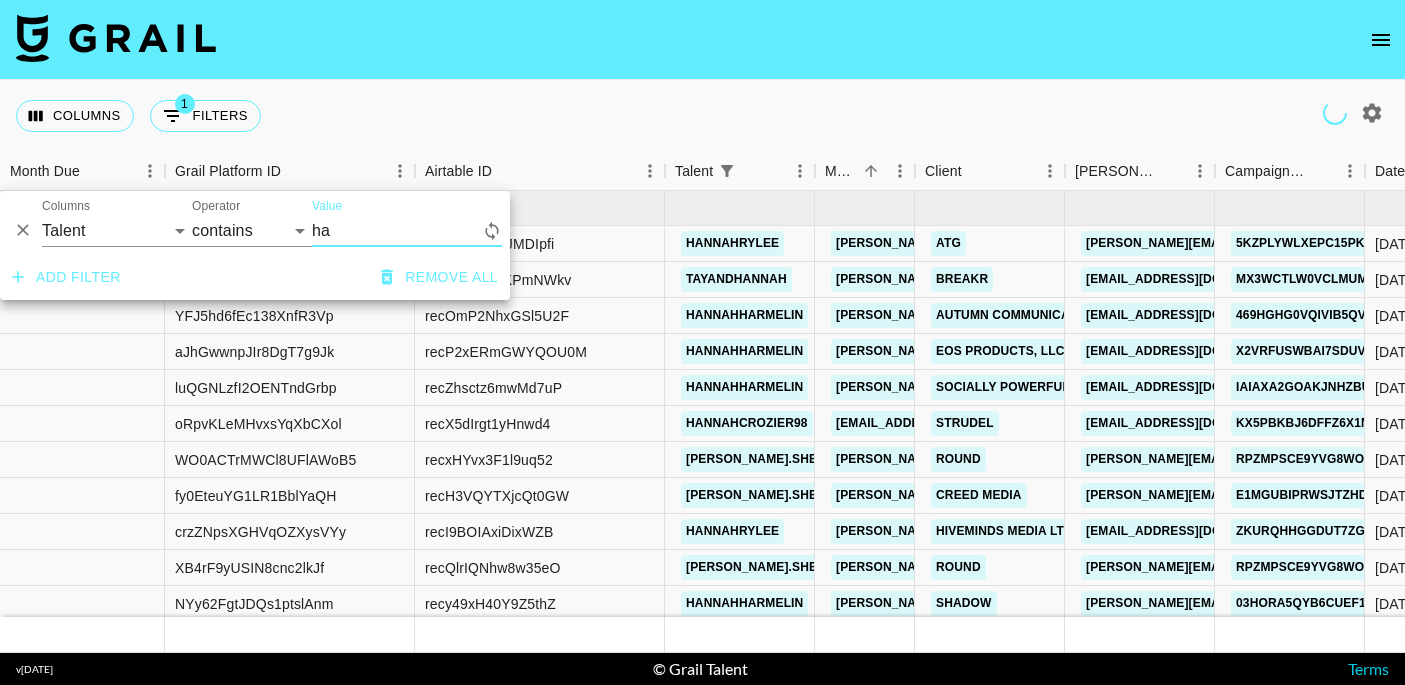 type on "h" 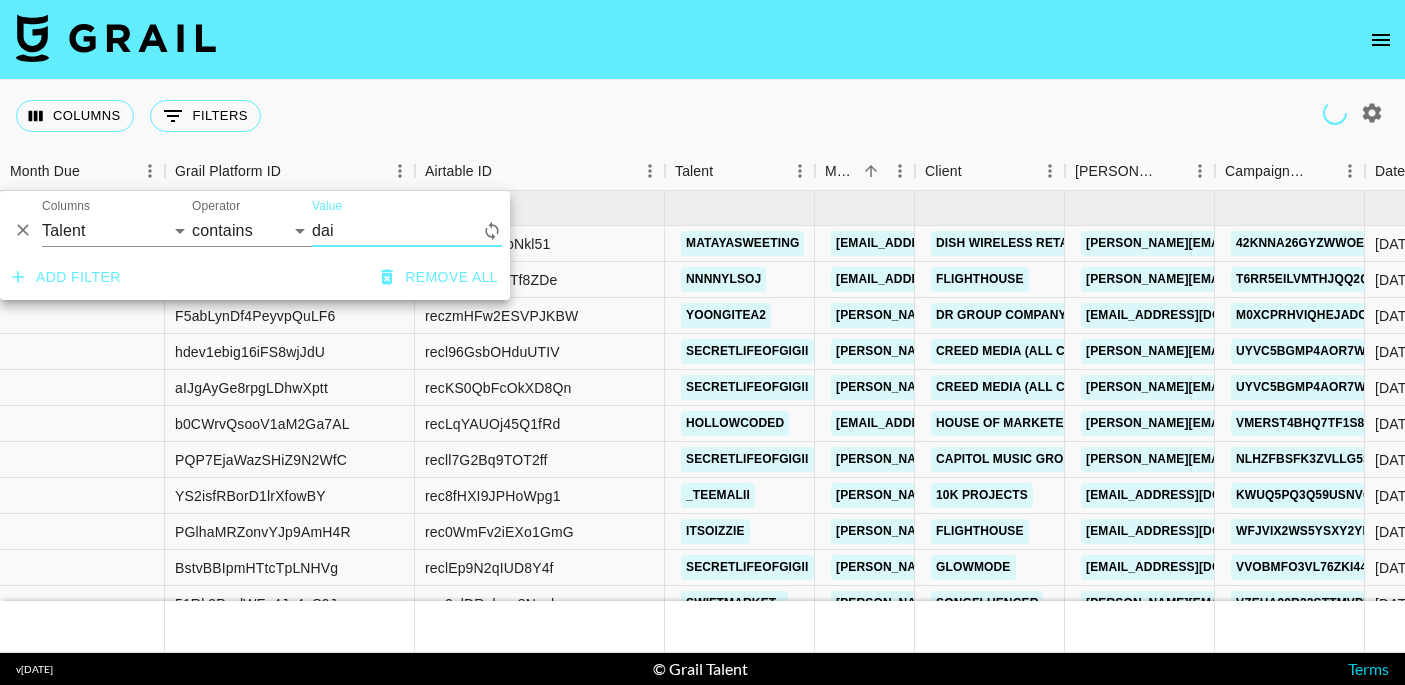 type on "daily" 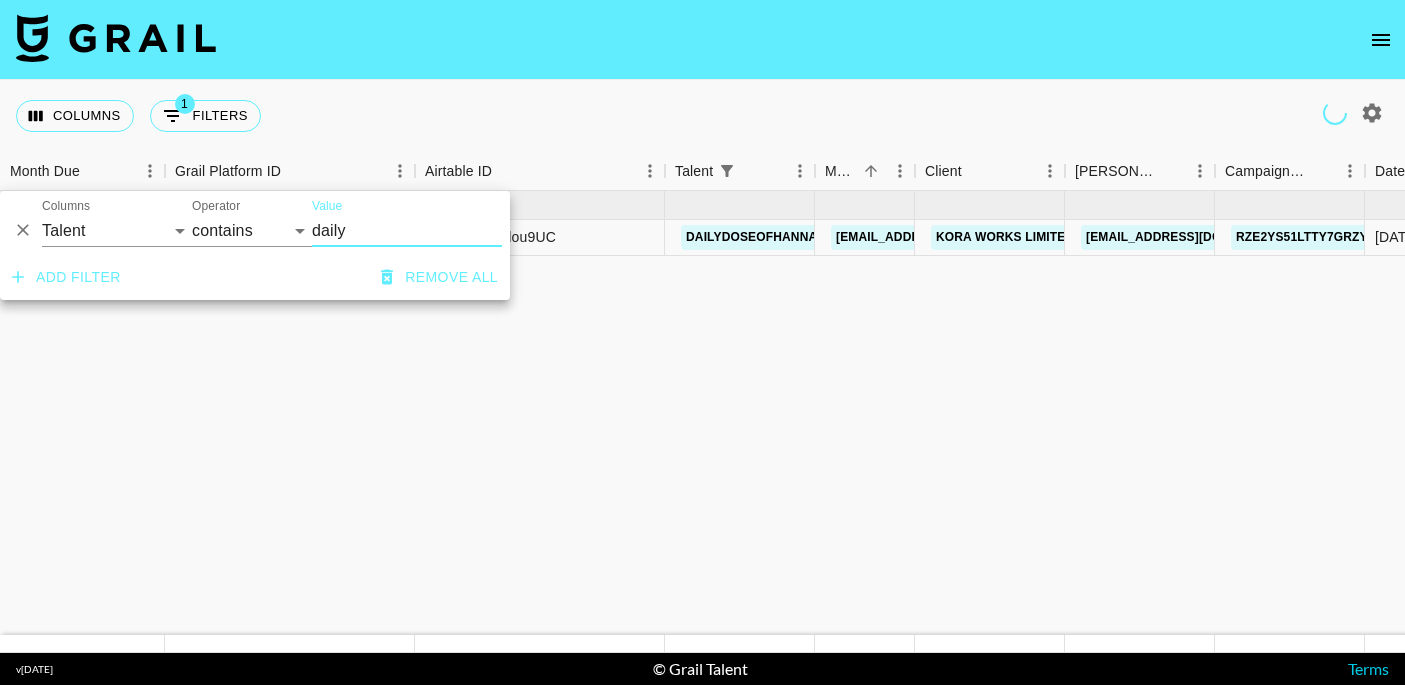 click on "[DATE]  ( 1 ) $ 250.00 $ 24.41 Tho2iqy1hSEO6dI6Y7Hp recDcPn1jWflou9UC dailydoseofhannahx [EMAIL_ADDRESS][DOMAIN_NAME] KORA WORKS LIMITED [EMAIL_ADDRESS][DOMAIN_NAME] RZE2YS51ltTY7GRzYIAr [DATE] yes [DATE]  USD $250.00 no $24.41 approved [URL][DOMAIN_NAME] yes [DATE] [URL][DOMAIN_NAME]" at bounding box center (1922, 413) 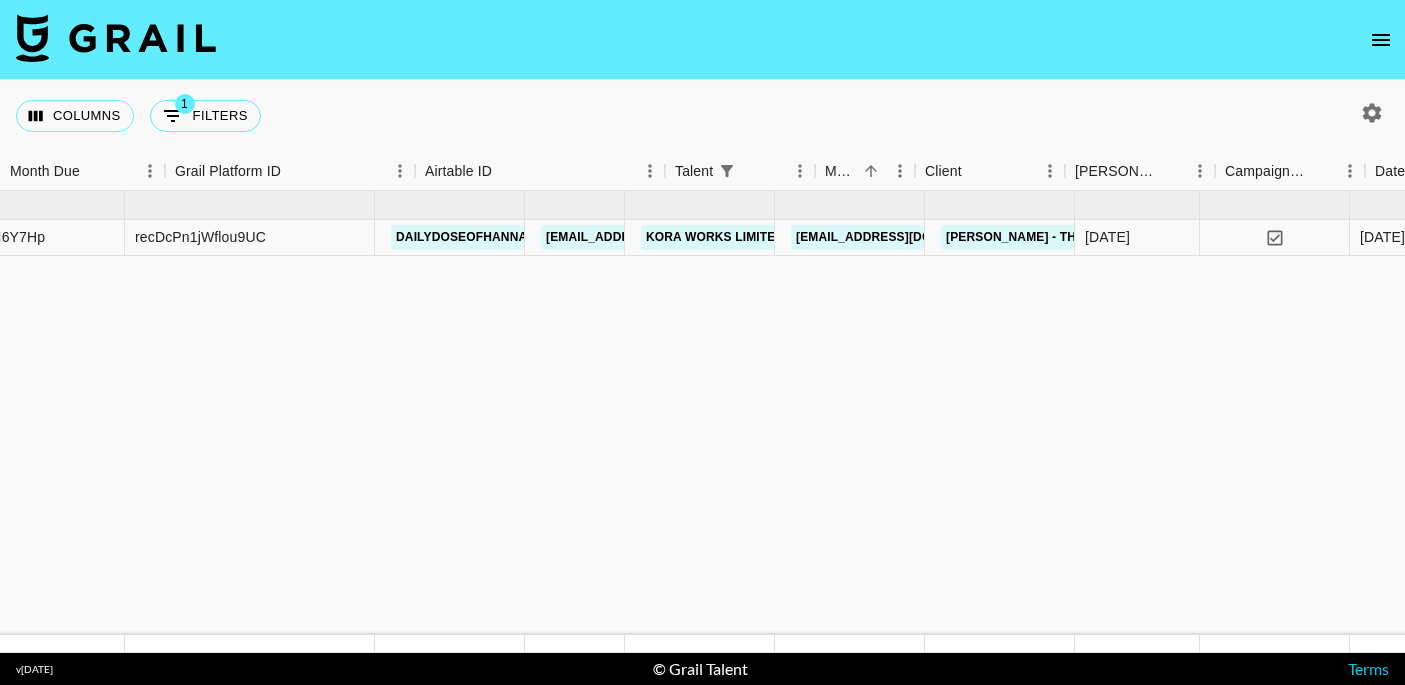 scroll, scrollTop: 0, scrollLeft: 0, axis: both 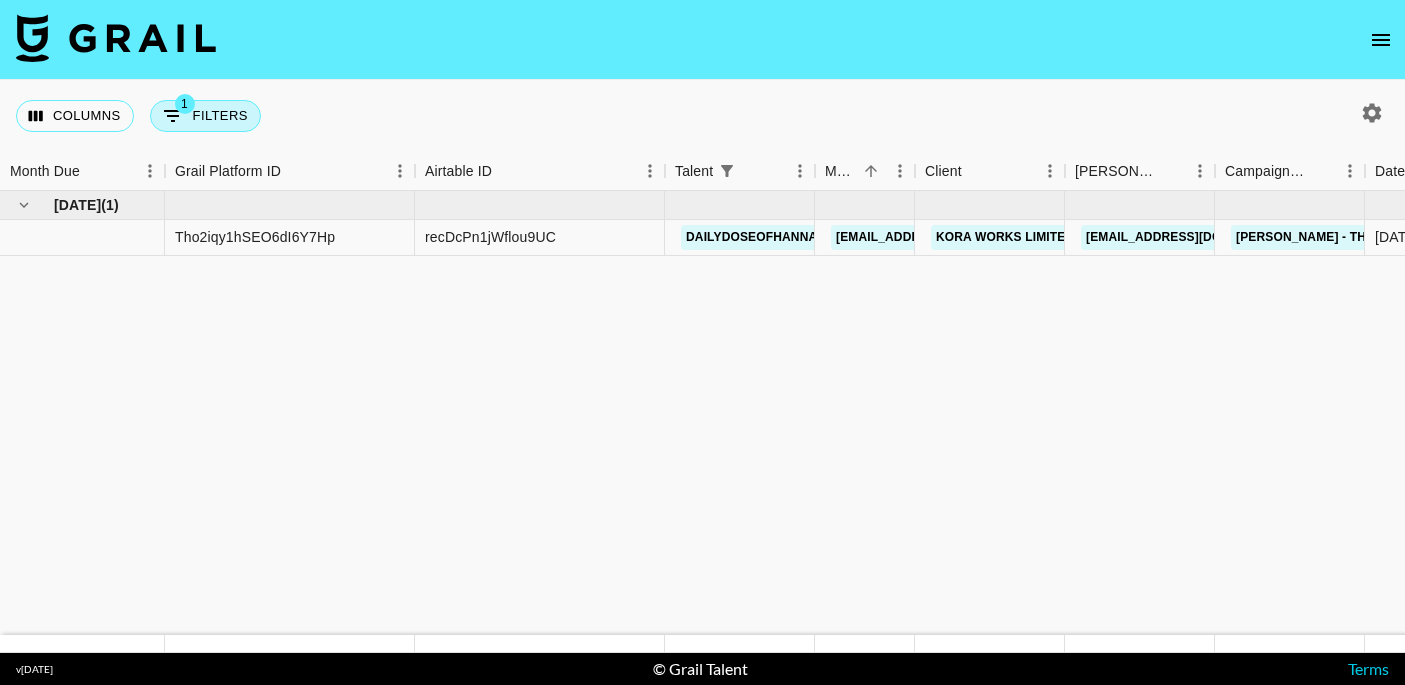 click on "1 Filters" at bounding box center (205, 116) 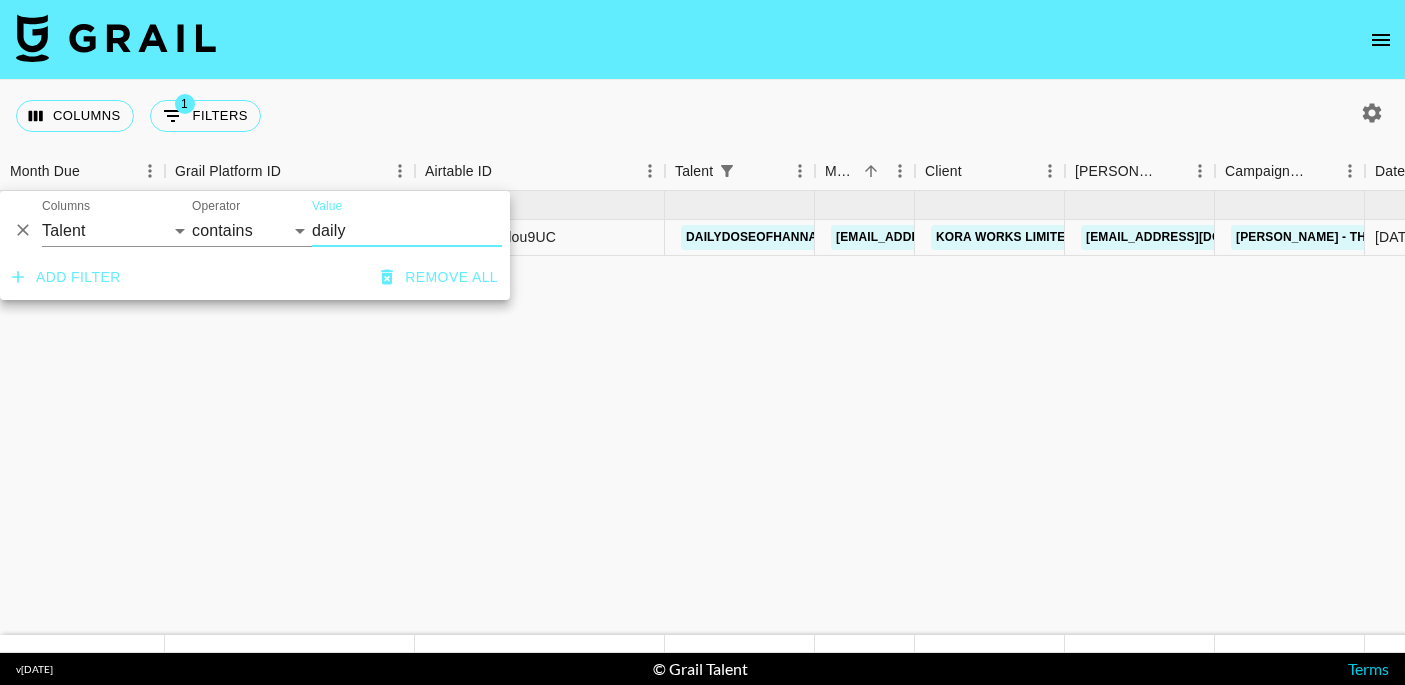 drag, startPoint x: 357, startPoint y: 228, endPoint x: 280, endPoint y: 227, distance: 77.00649 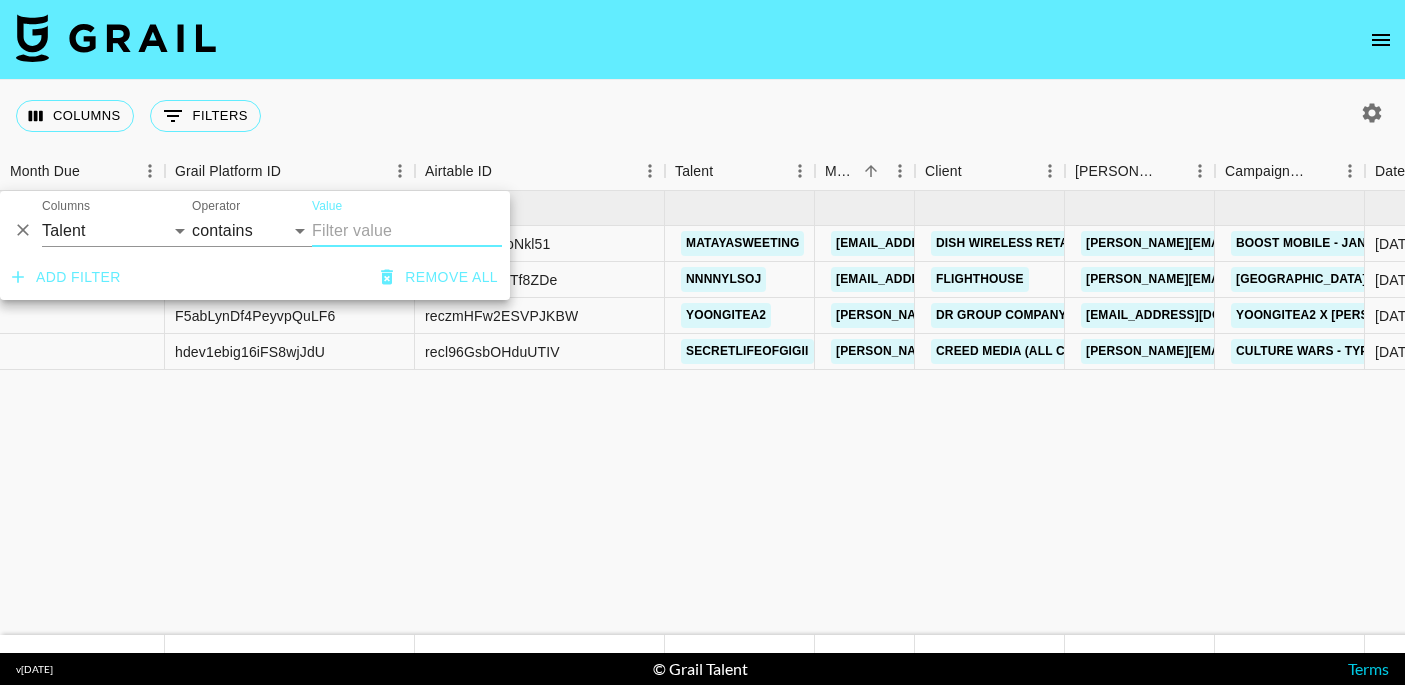 type 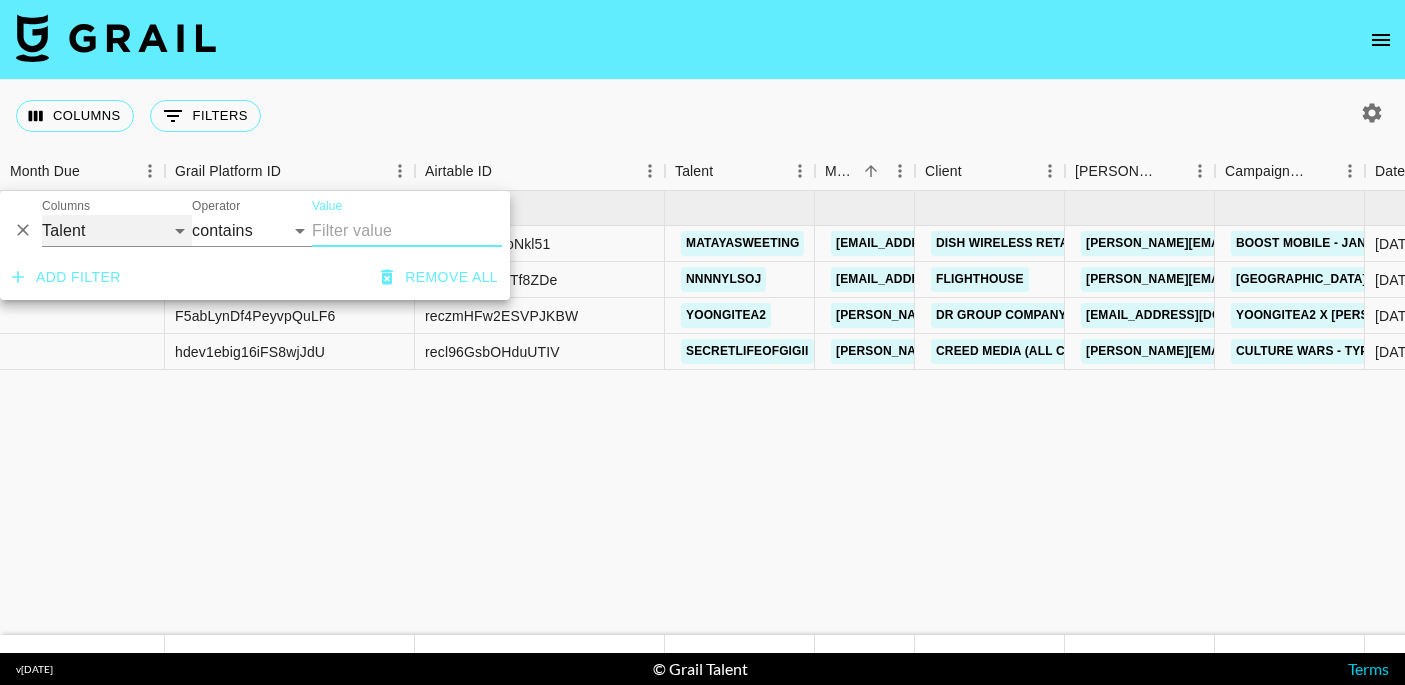 click on "Grail Platform ID Airtable ID Talent Manager Client [PERSON_NAME] Campaign (Type) Date Created Created by Grail Team Month Due Currency Booking Price Creator Commmission Override External Commission Expenses: Remove Commission? Commission Status Video Link Boost Code Special Booking Type PO Number Invoice Notes Uniport Contact Email Contract File Payment Sent Payment Sent Date Invoice Link" at bounding box center [117, 231] 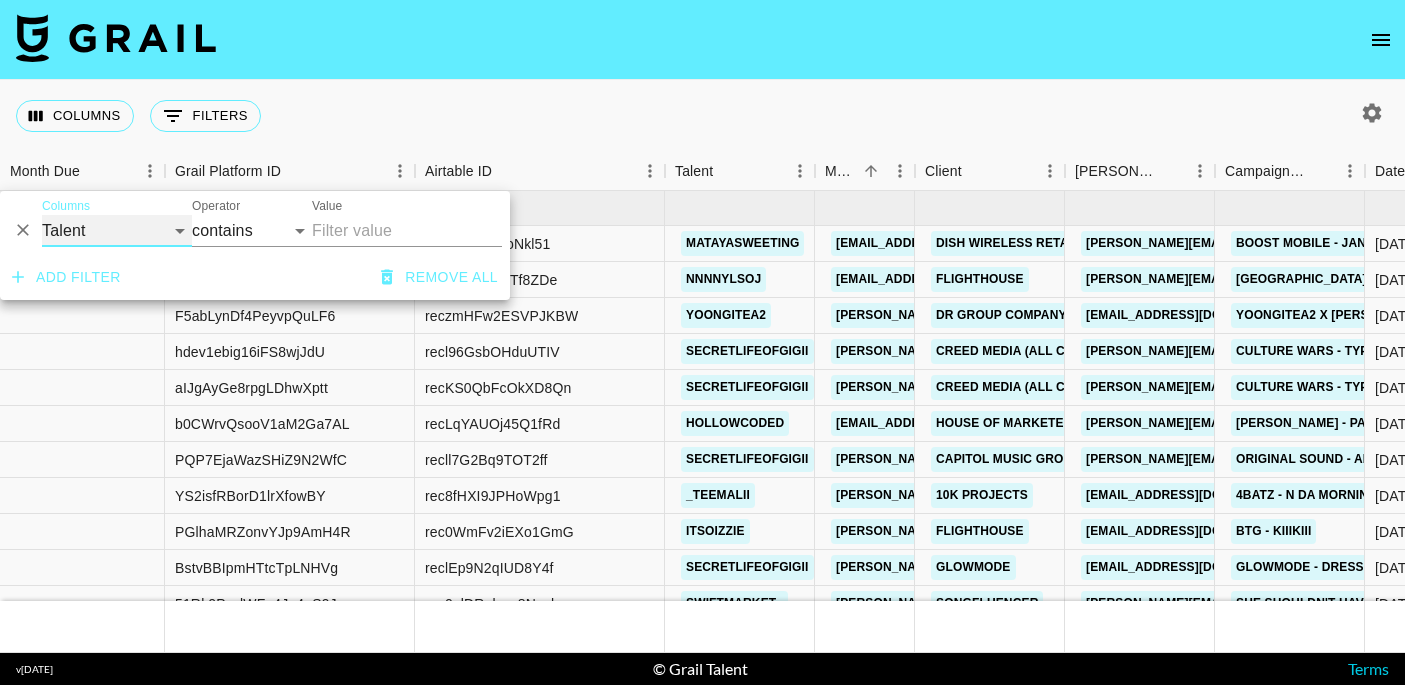select on "managerIds" 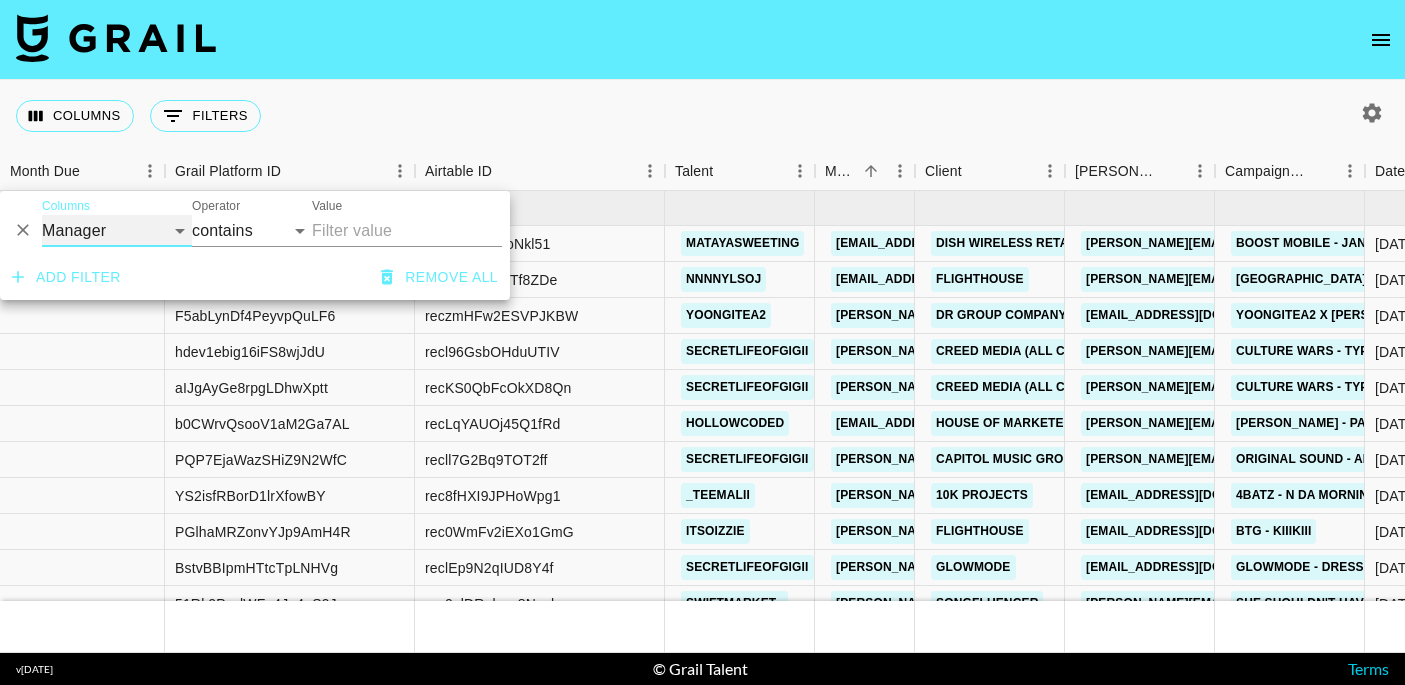 select on "is" 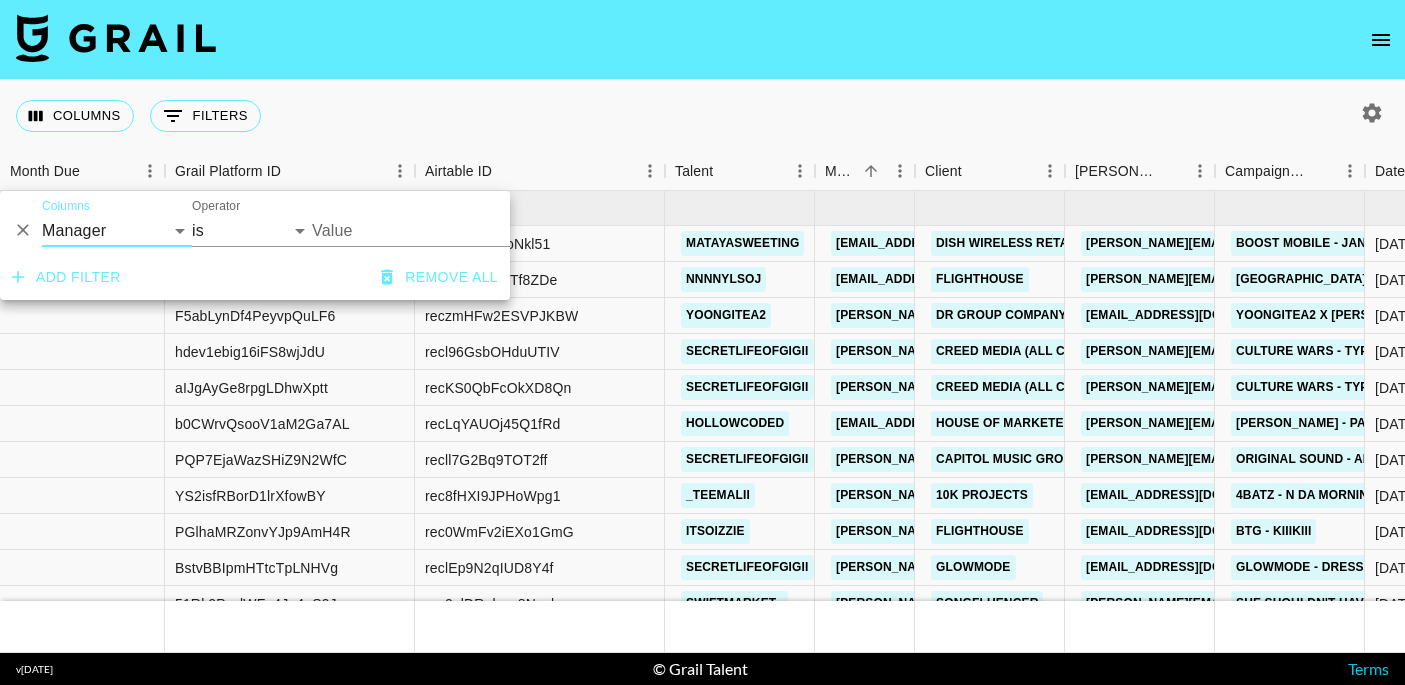 click on "Value" at bounding box center (447, 230) 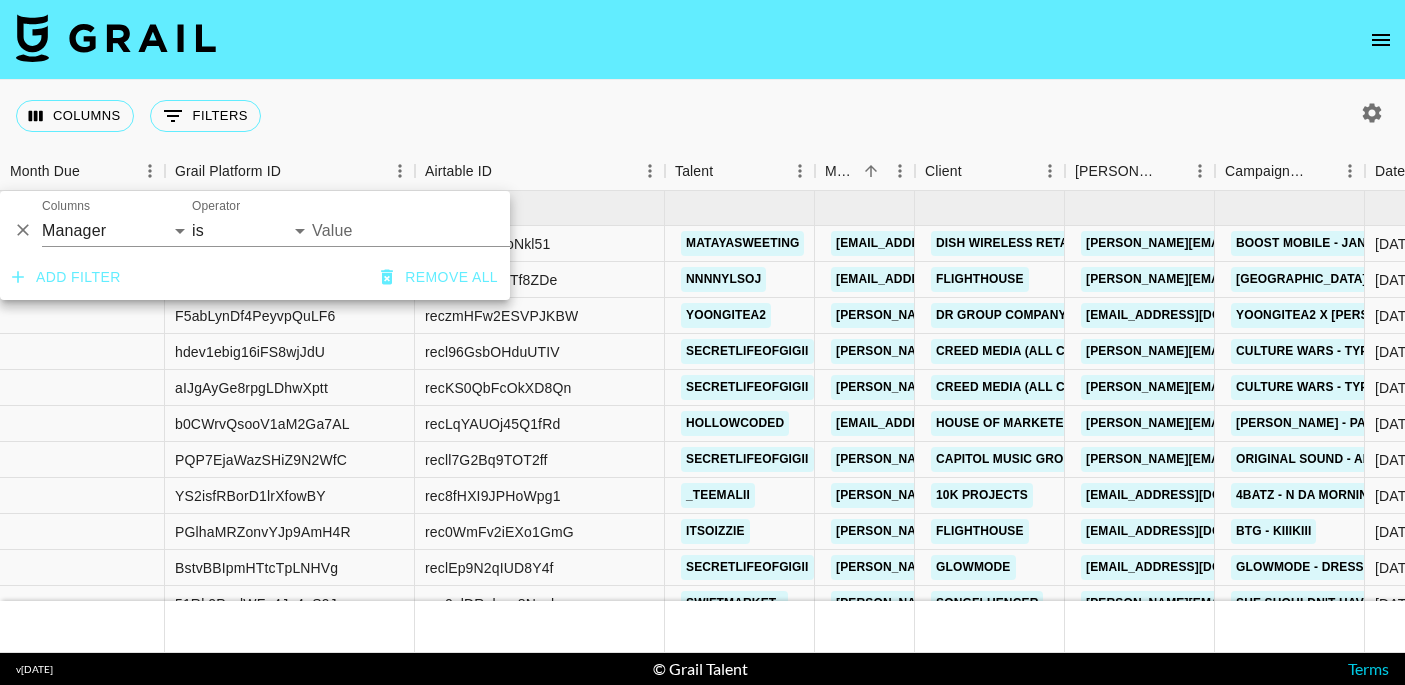 click on "Value" at bounding box center [447, 230] 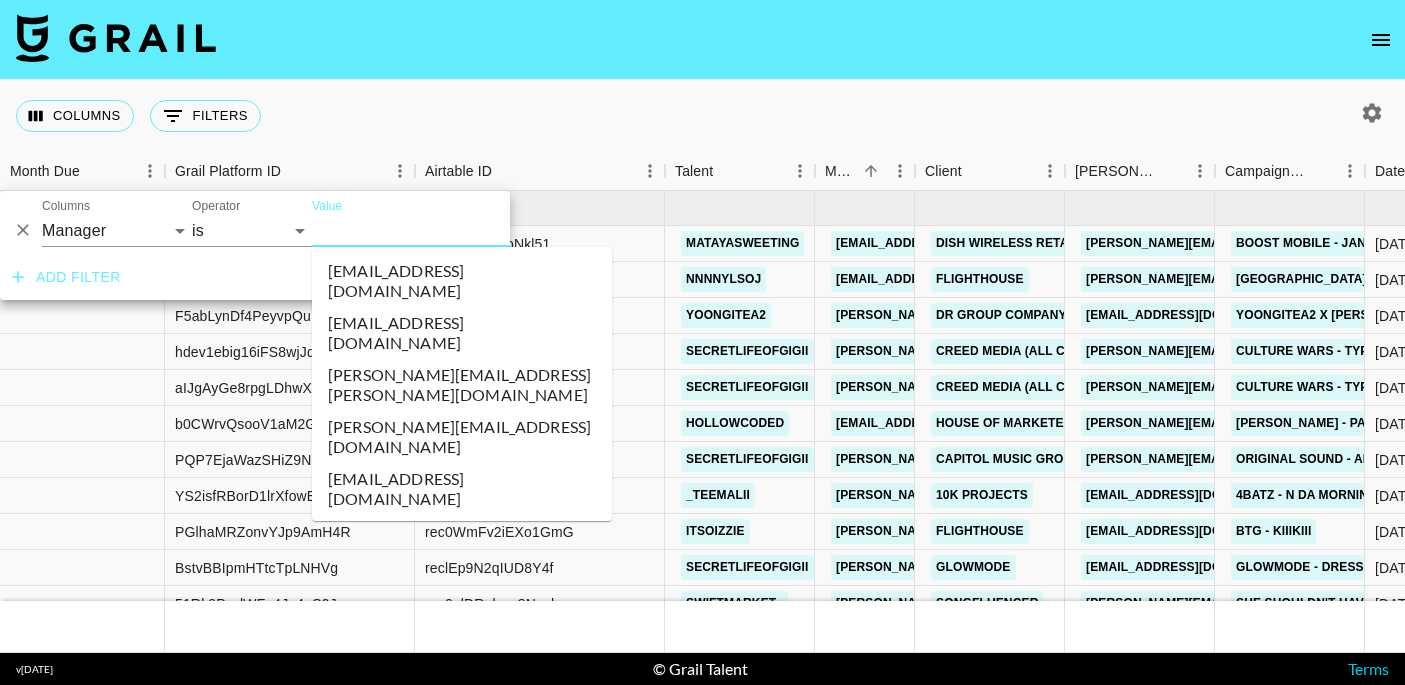 type on "m" 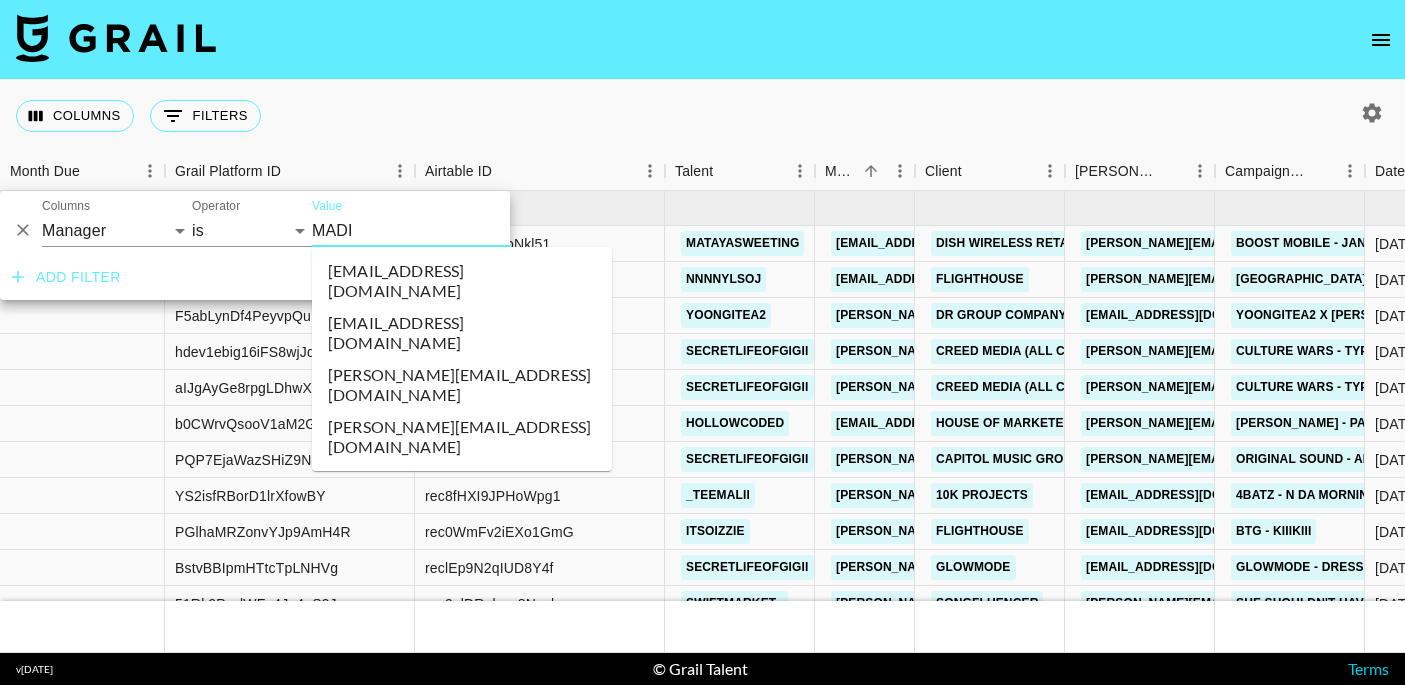 click on "[PERSON_NAME][EMAIL_ADDRESS][DOMAIN_NAME]" at bounding box center (462, 385) 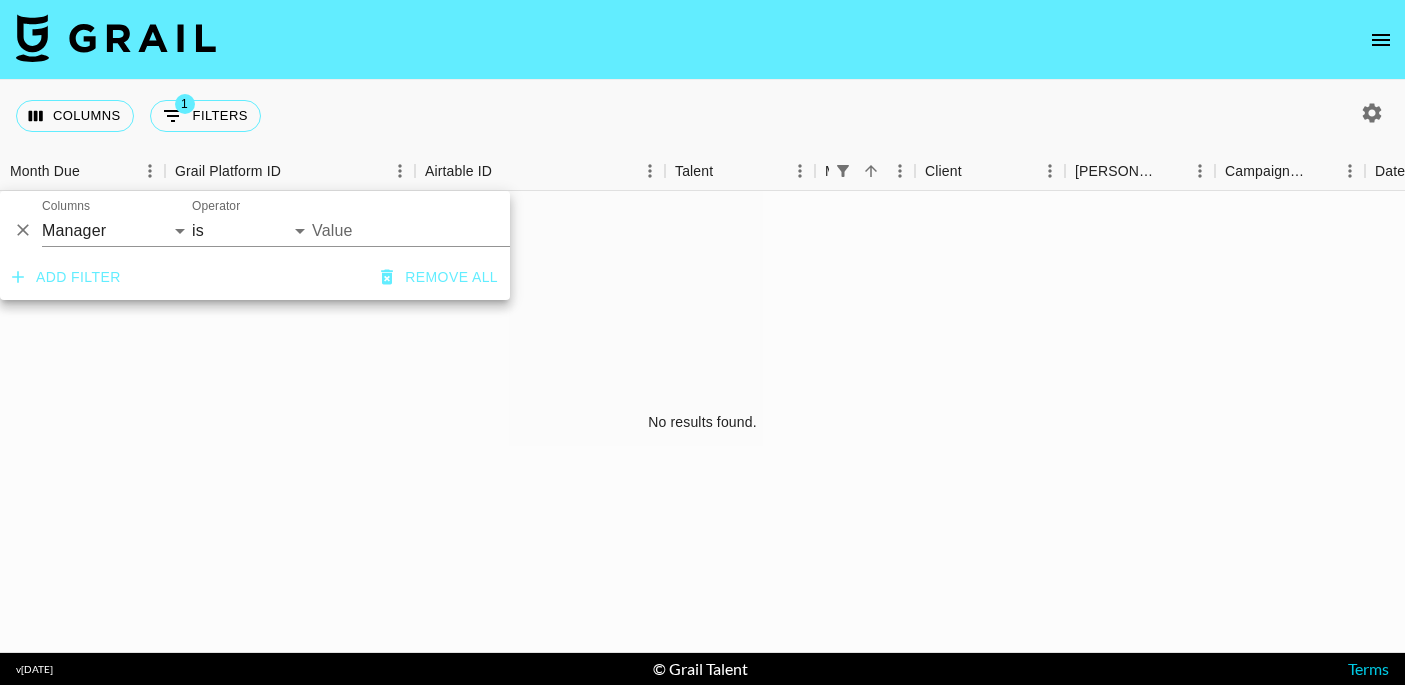 type on "[PERSON_NAME][EMAIL_ADDRESS][DOMAIN_NAME]" 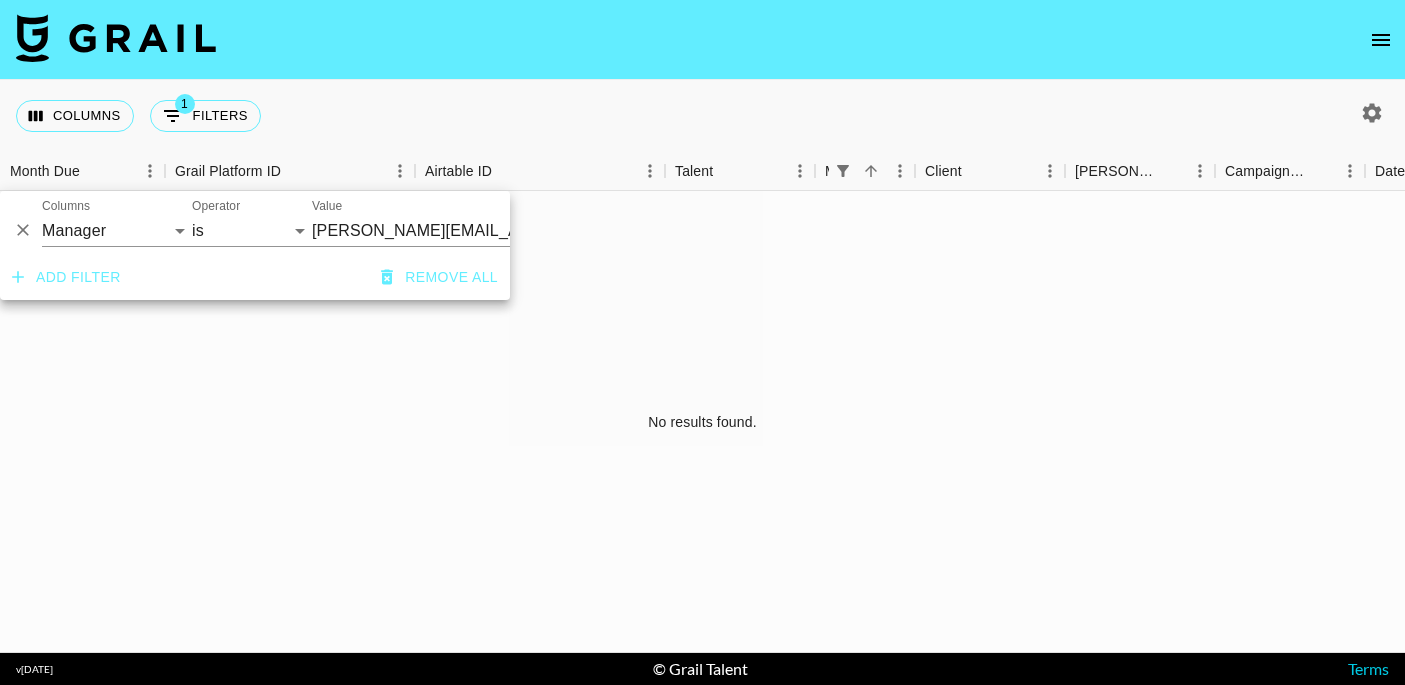 click on "Columns 1 Filters + Booking" at bounding box center (702, 116) 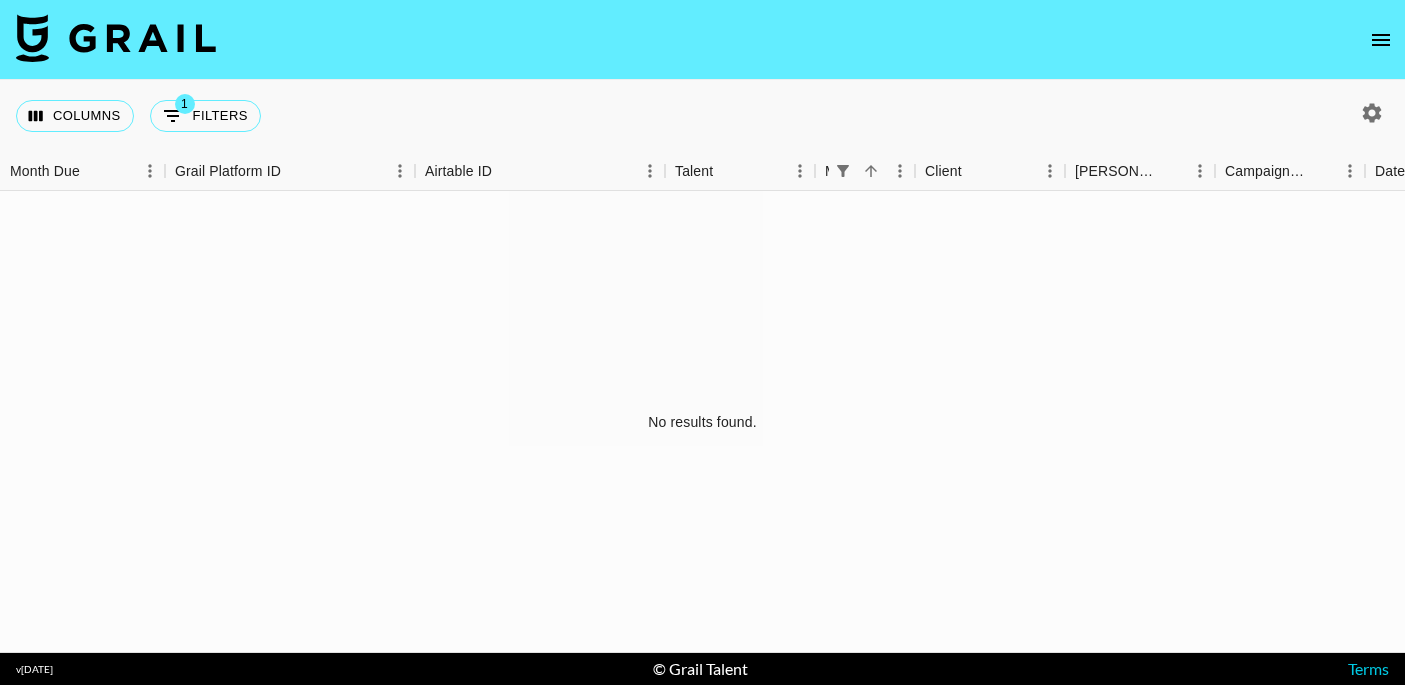 click on "No results found." at bounding box center [702, 422] 